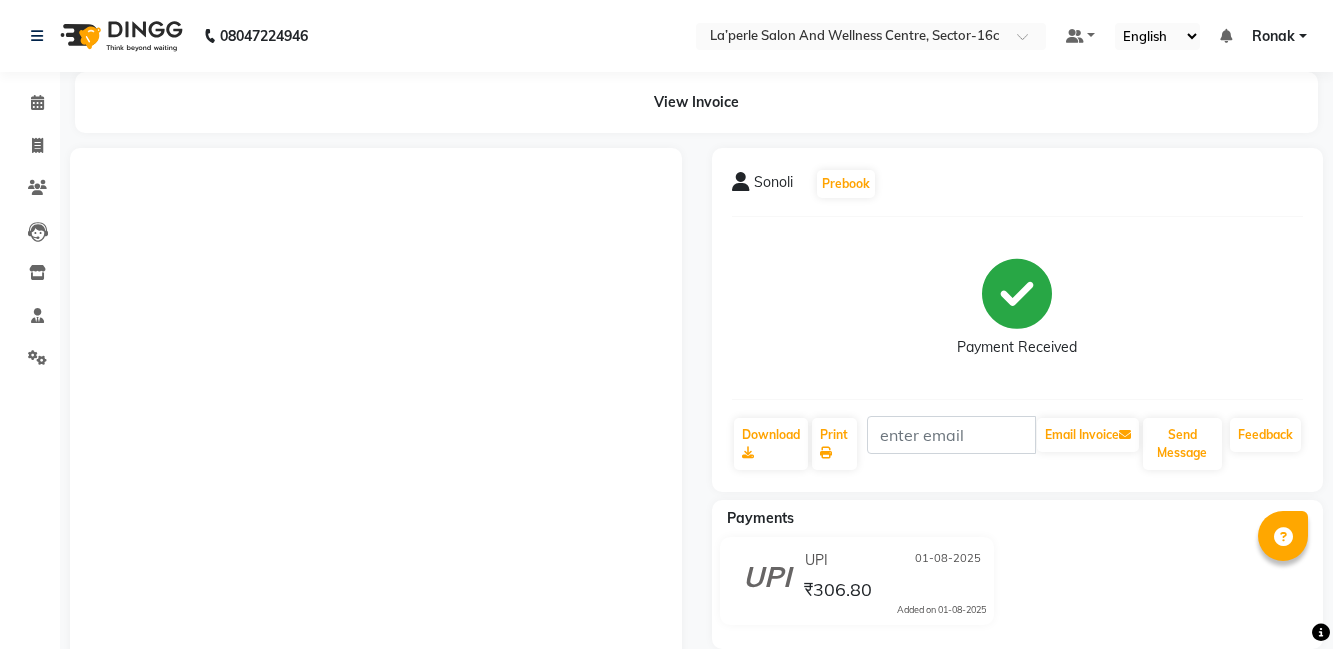 scroll, scrollTop: 0, scrollLeft: 0, axis: both 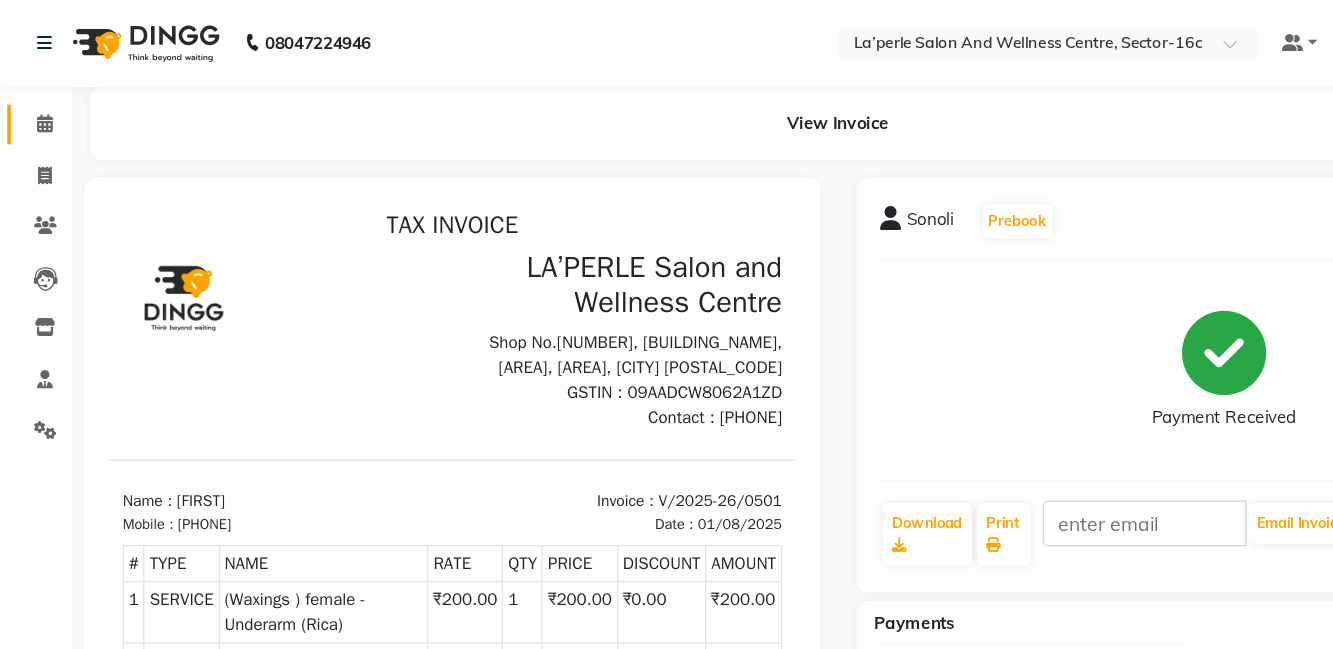 click on "Calendar" 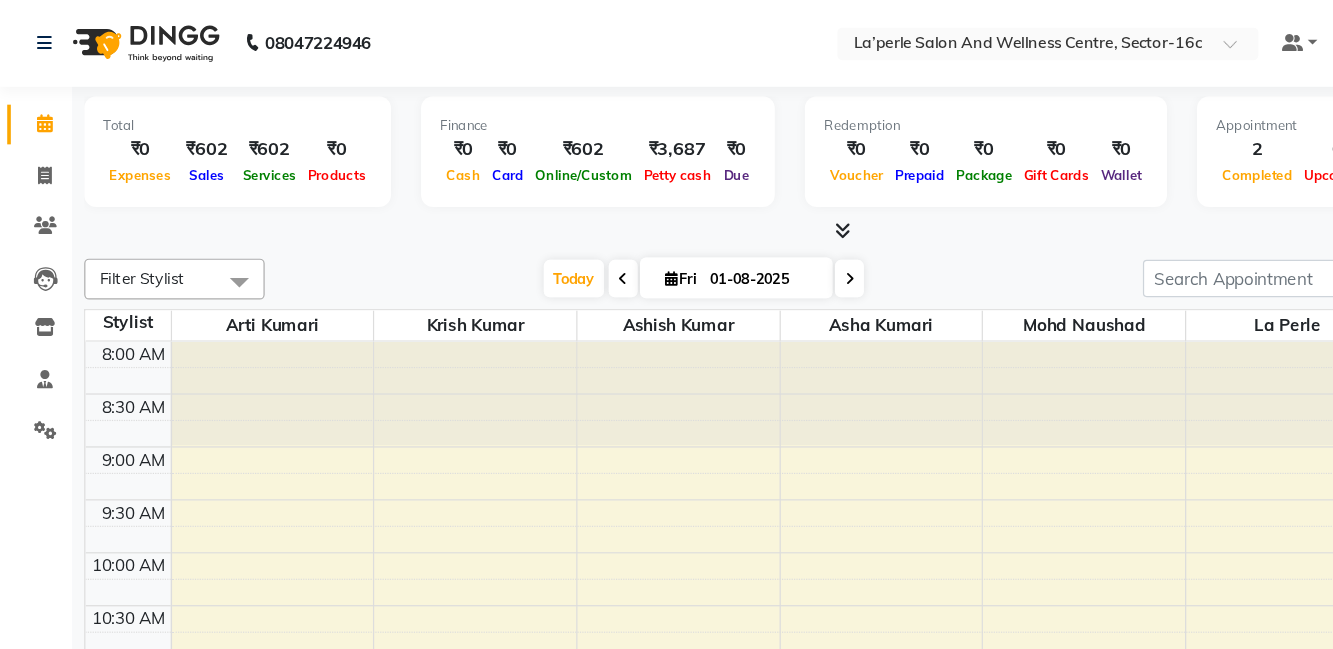 scroll, scrollTop: 0, scrollLeft: 0, axis: both 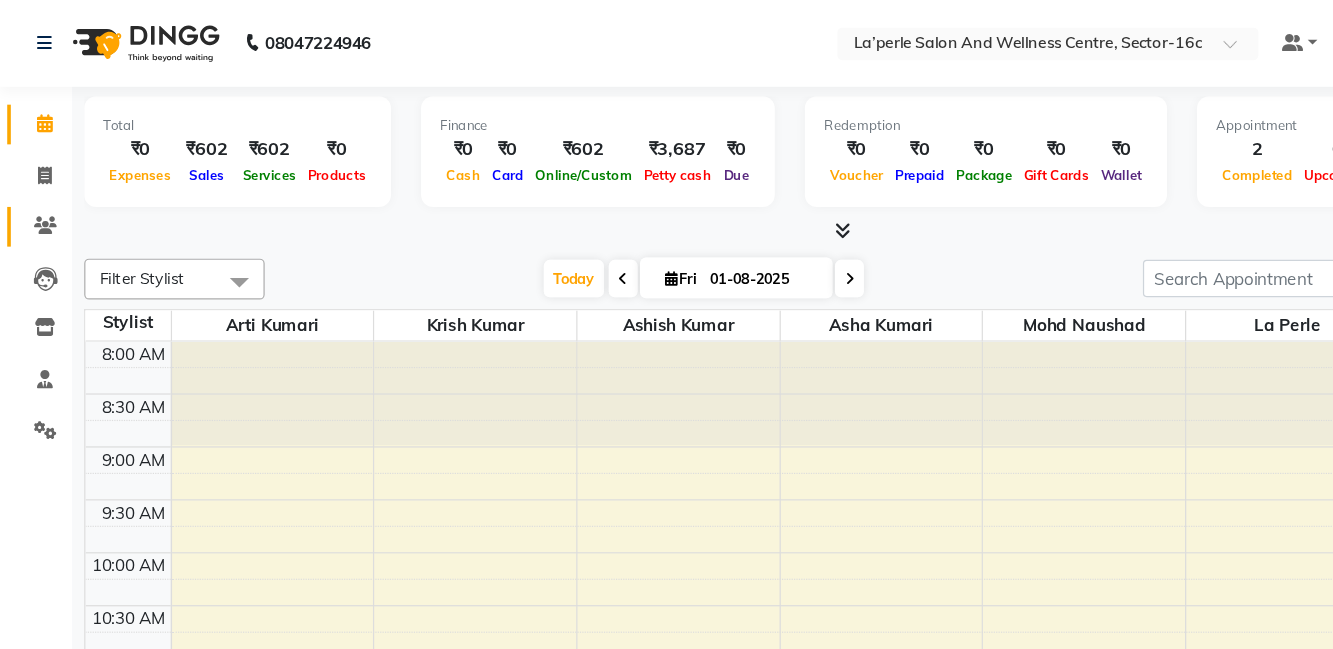 click 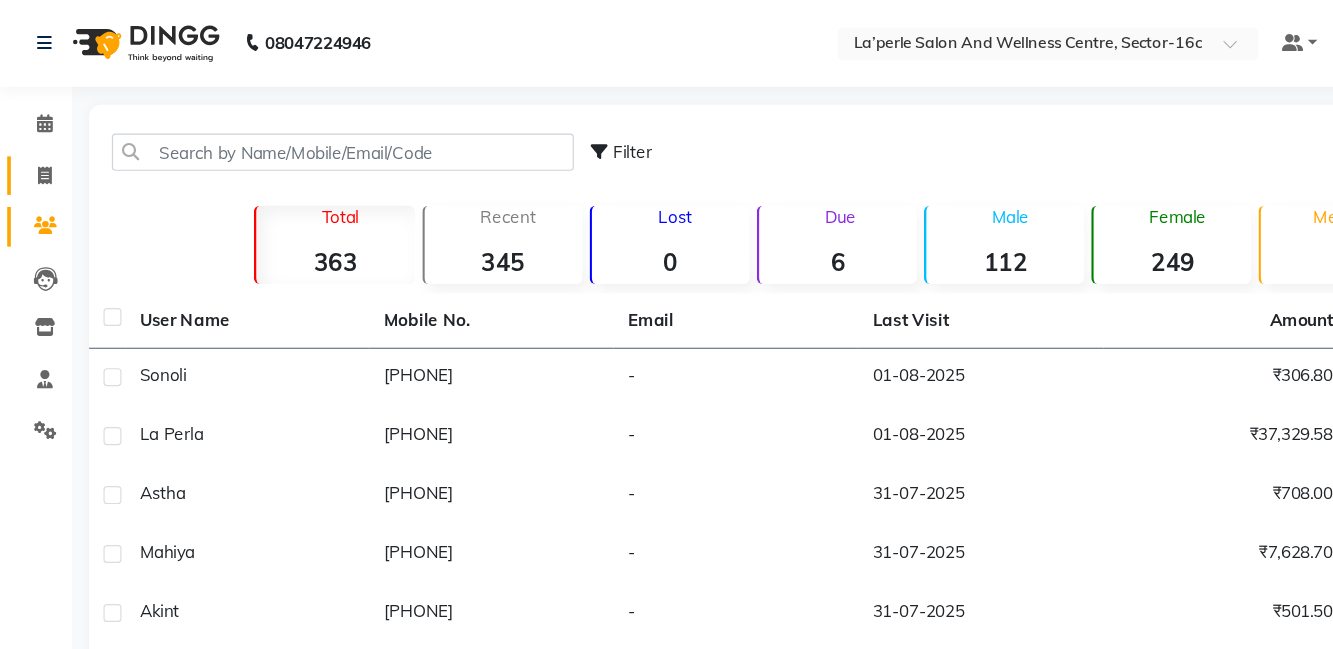 click 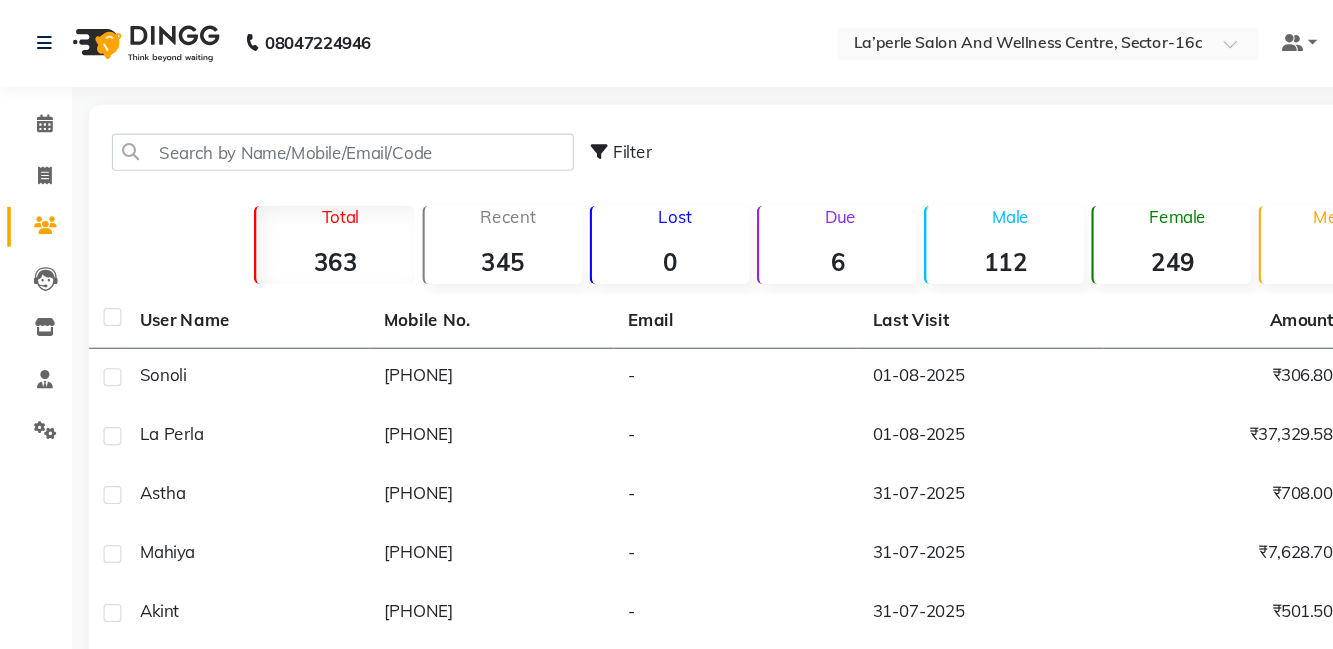 select on "8341" 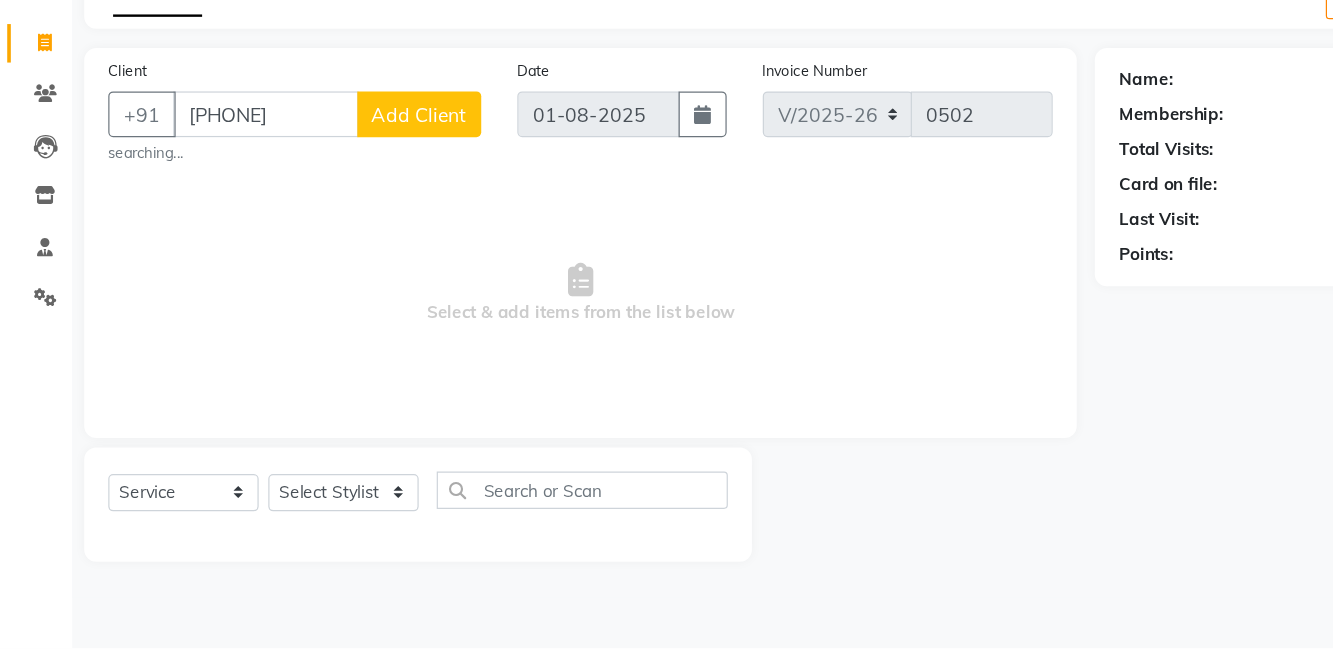 type on "[PHONE]" 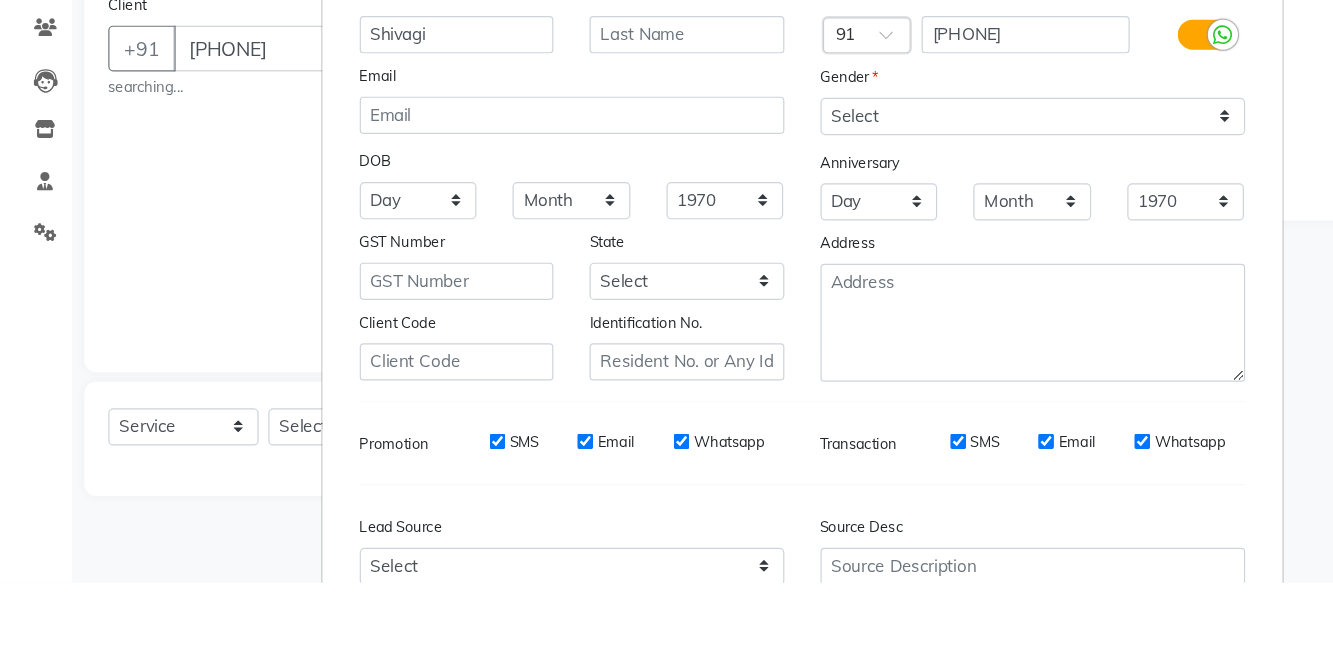 type on "Shivagi" 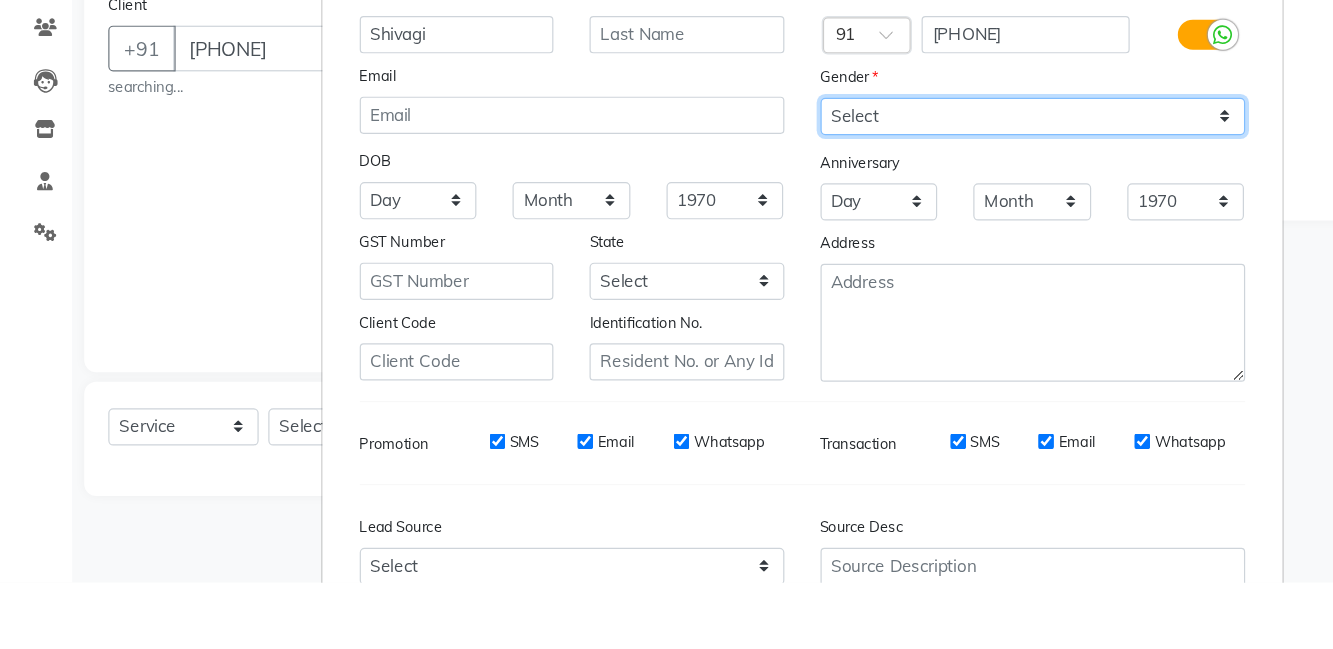 click on "Select Male Female Other Prefer Not To Say" at bounding box center [858, 261] 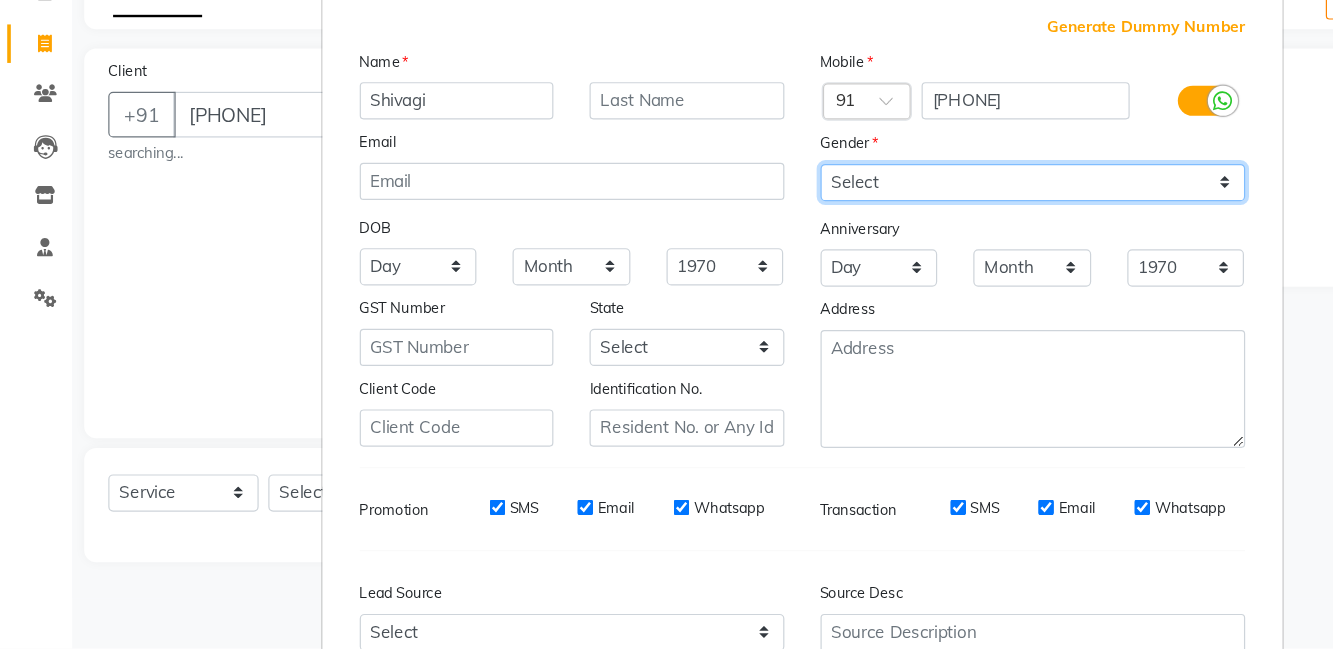 select on "female" 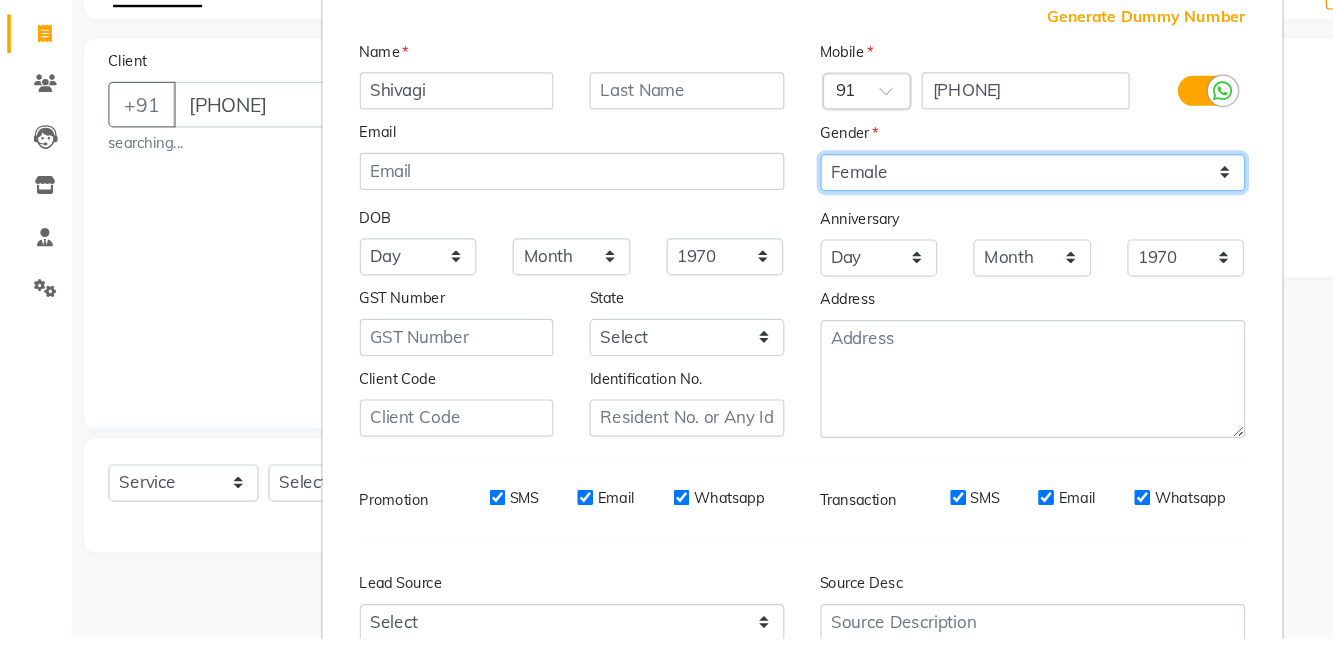 scroll, scrollTop: 0, scrollLeft: 0, axis: both 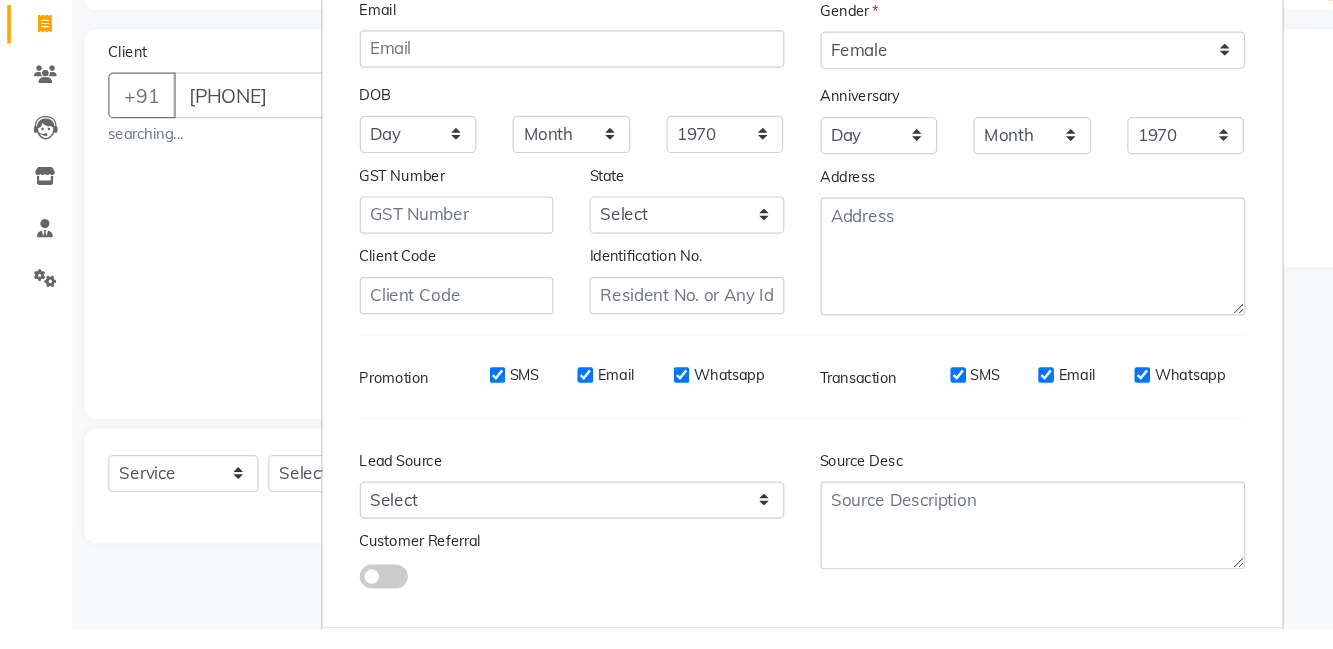 click on "Add" at bounding box center (933, 687) 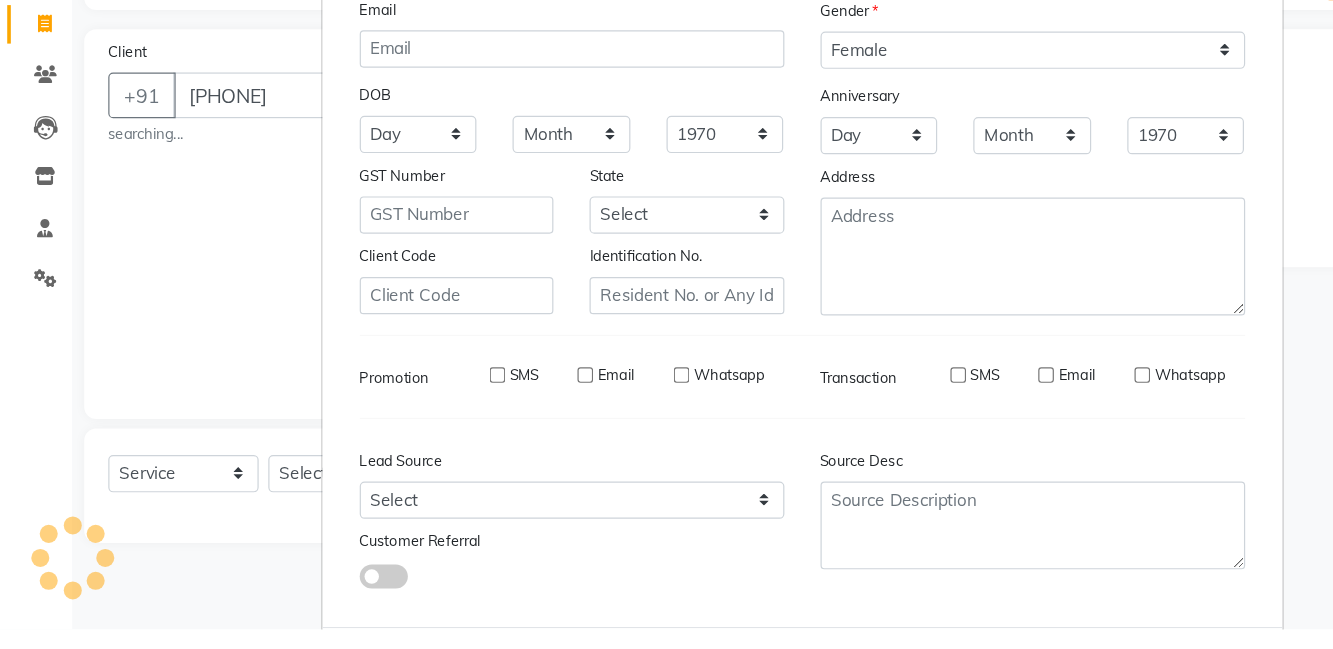 type 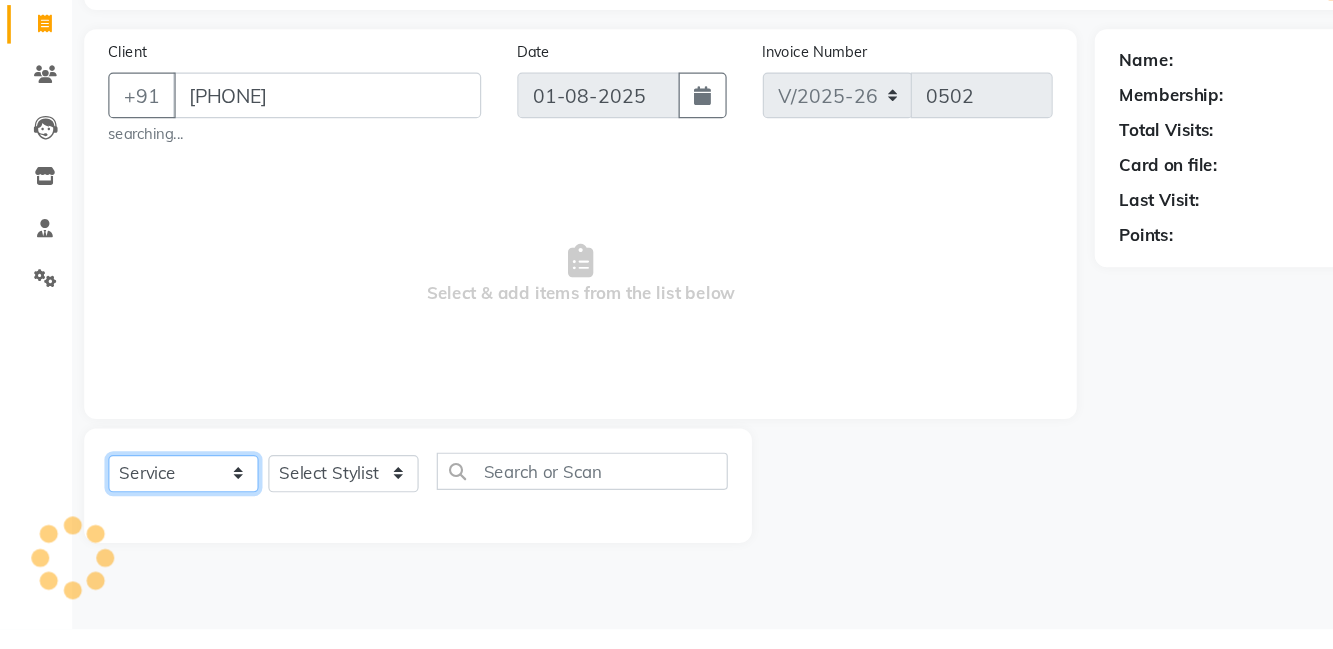 click on "Select  Service  Product  Membership  Package Voucher Prepaid Gift Card" 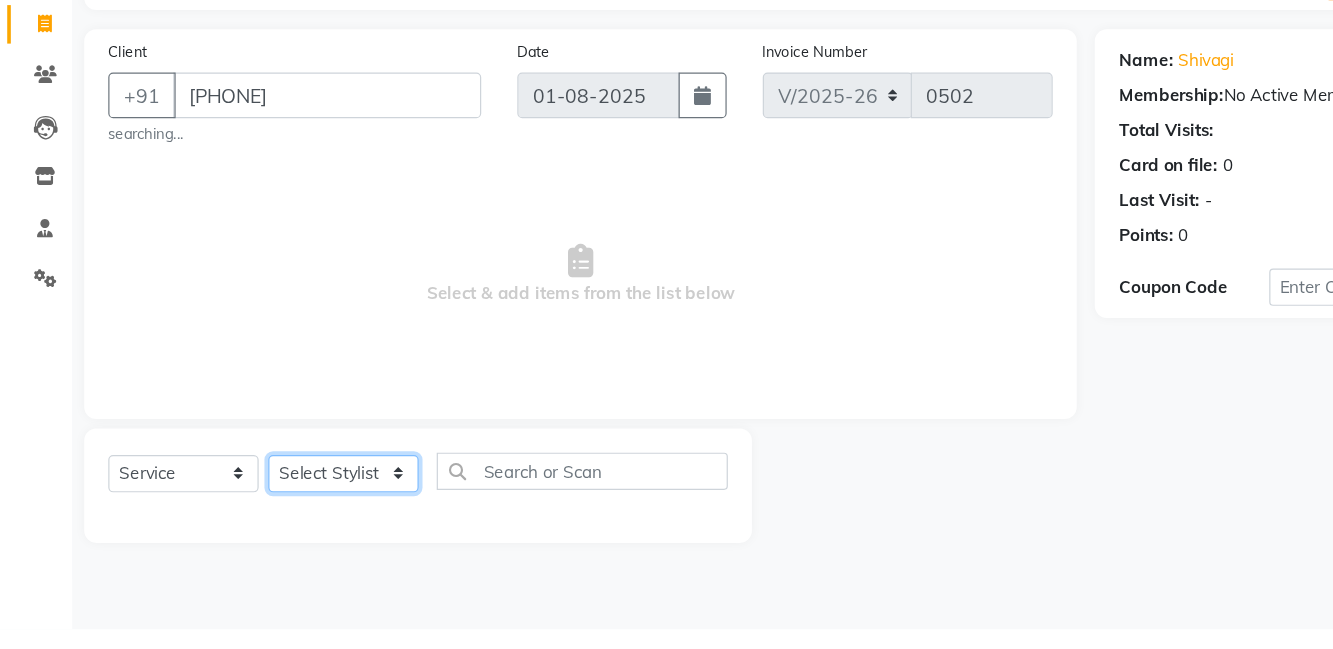 click on "Select Stylist Anjali Arti kumari Asha Kumari Ashish Kumar Krish Kumar La perle Mohd Naushad Ronak Sagar Paswan Sapna  Shahdaab Shiv Kumar Sonu Kumar Stuti Vaish" 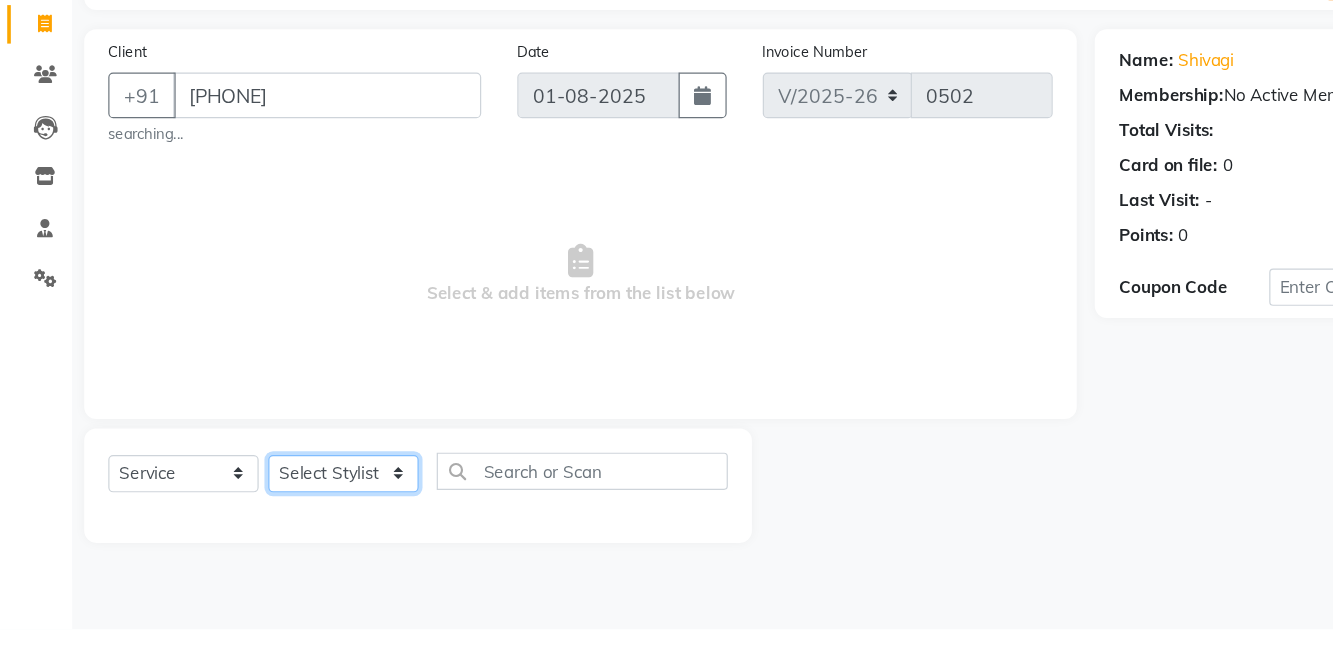 select on "[NUMBER]" 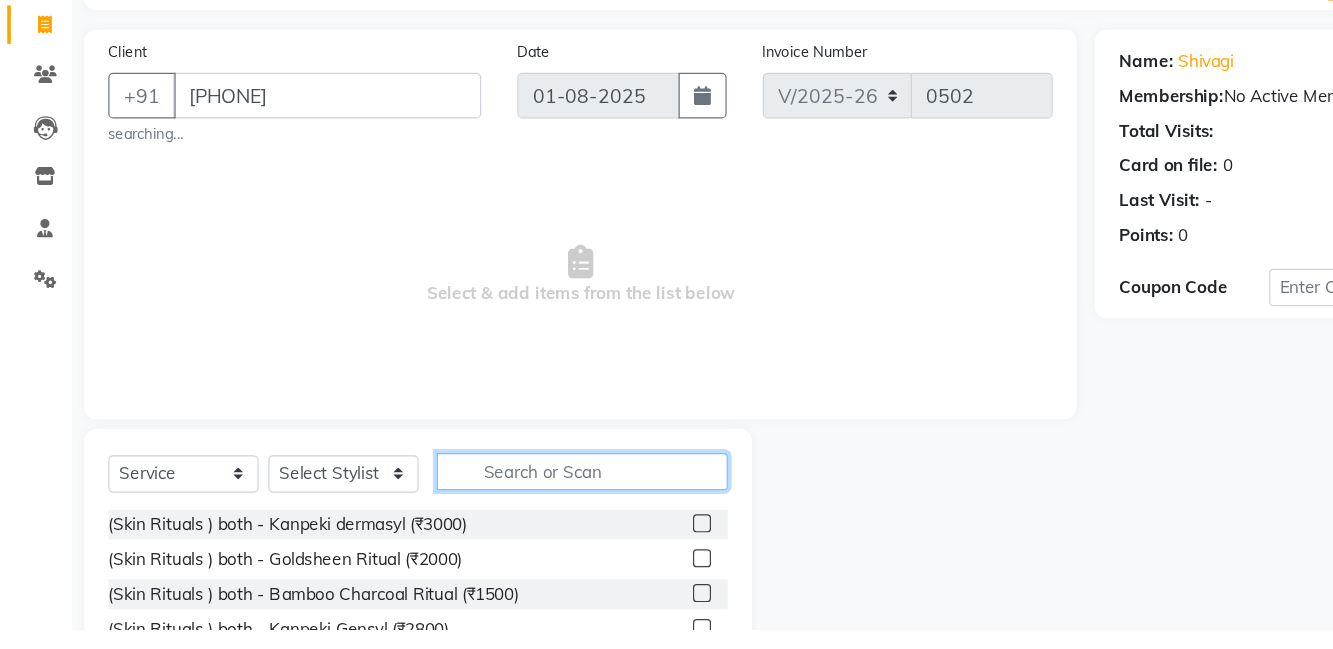 click 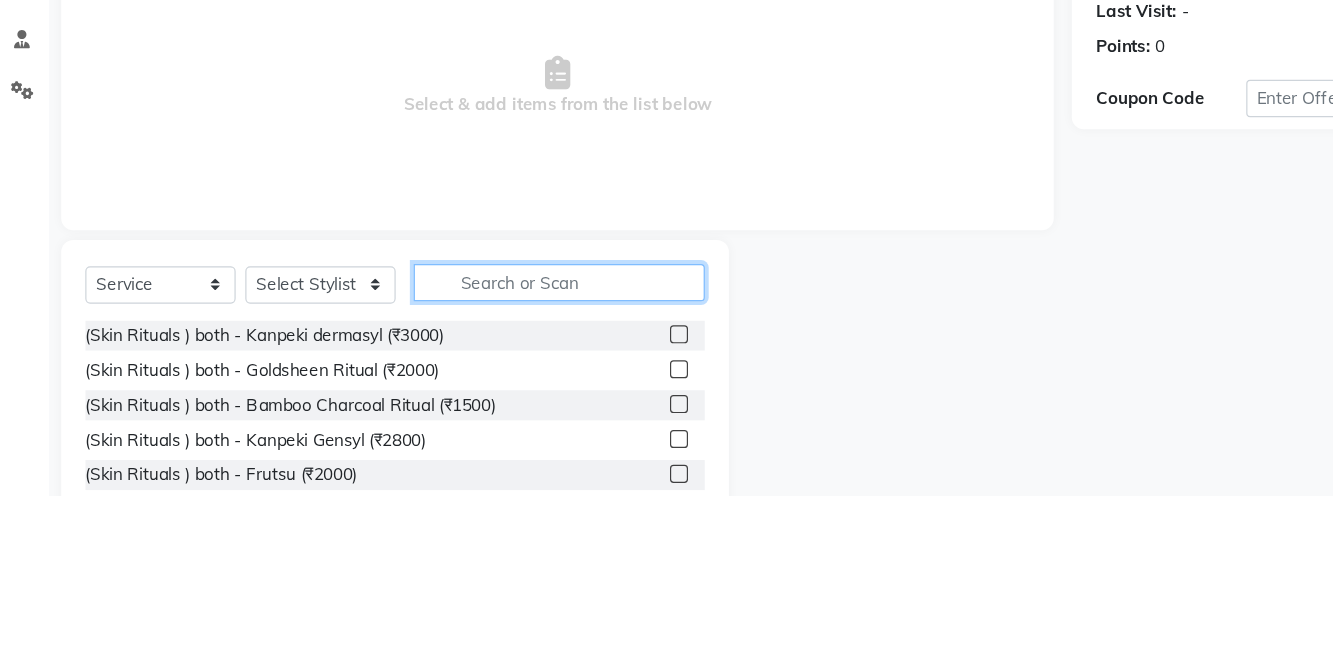 scroll, scrollTop: 45, scrollLeft: 0, axis: vertical 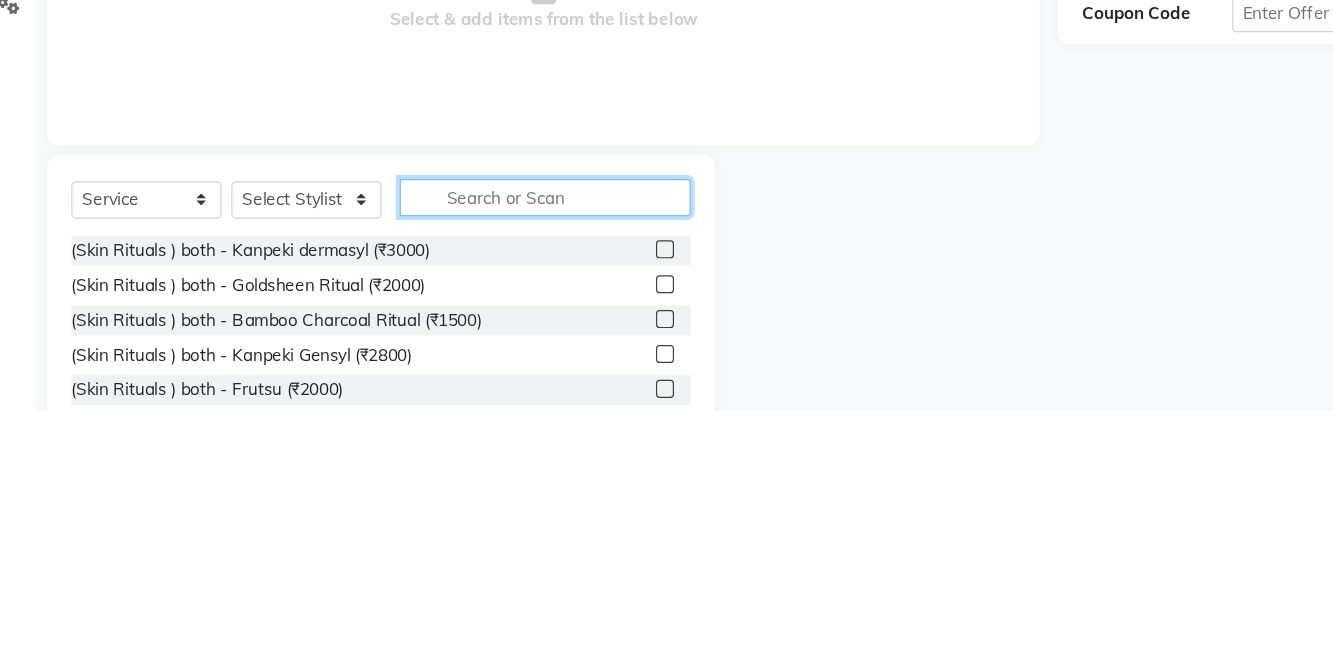 type on "." 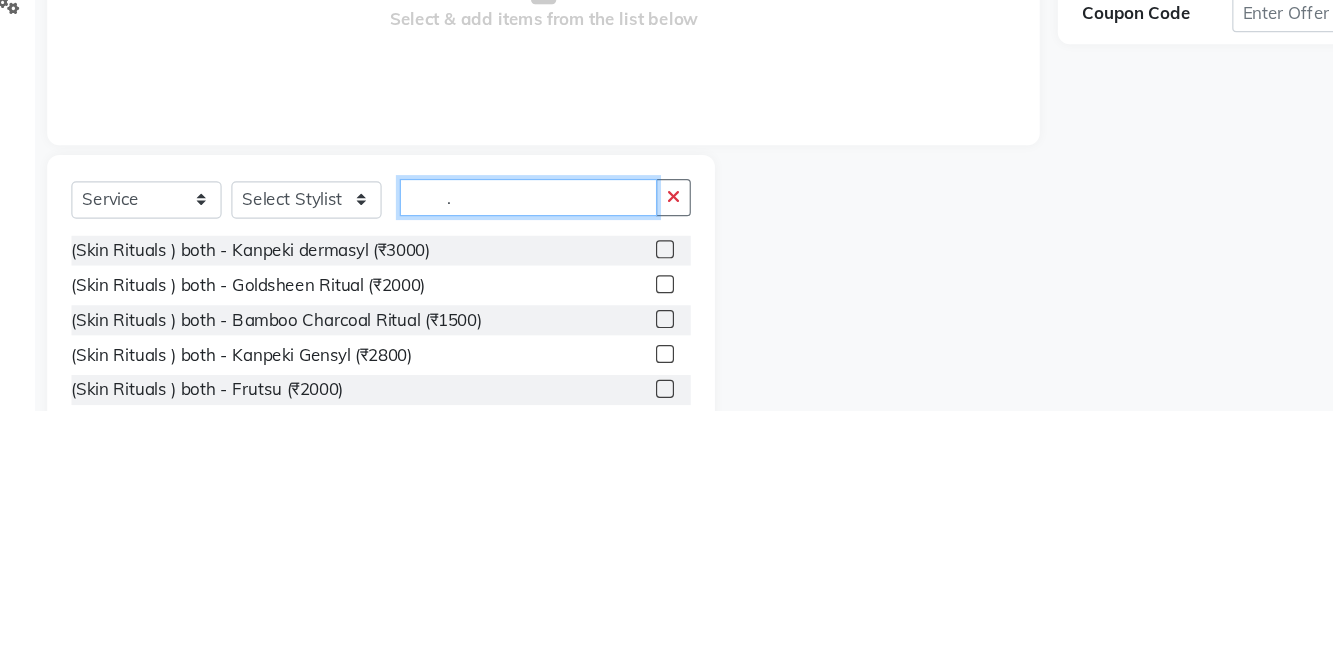 scroll, scrollTop: 45, scrollLeft: 0, axis: vertical 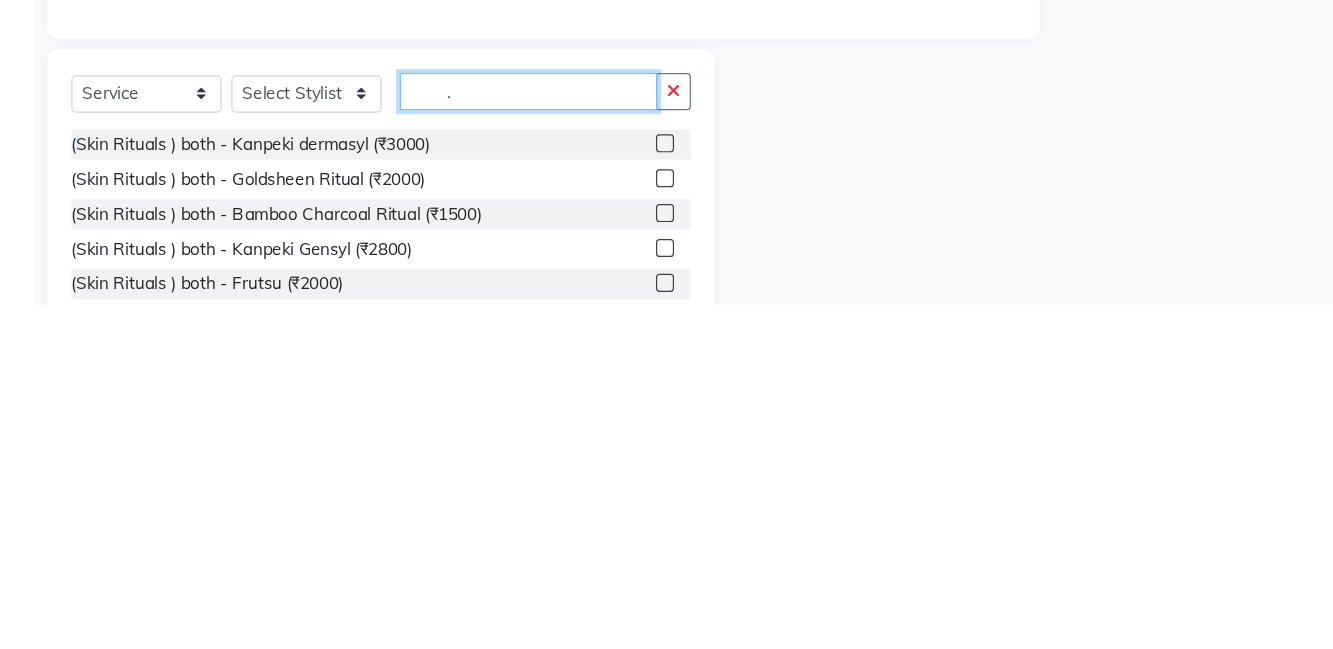 click on "." 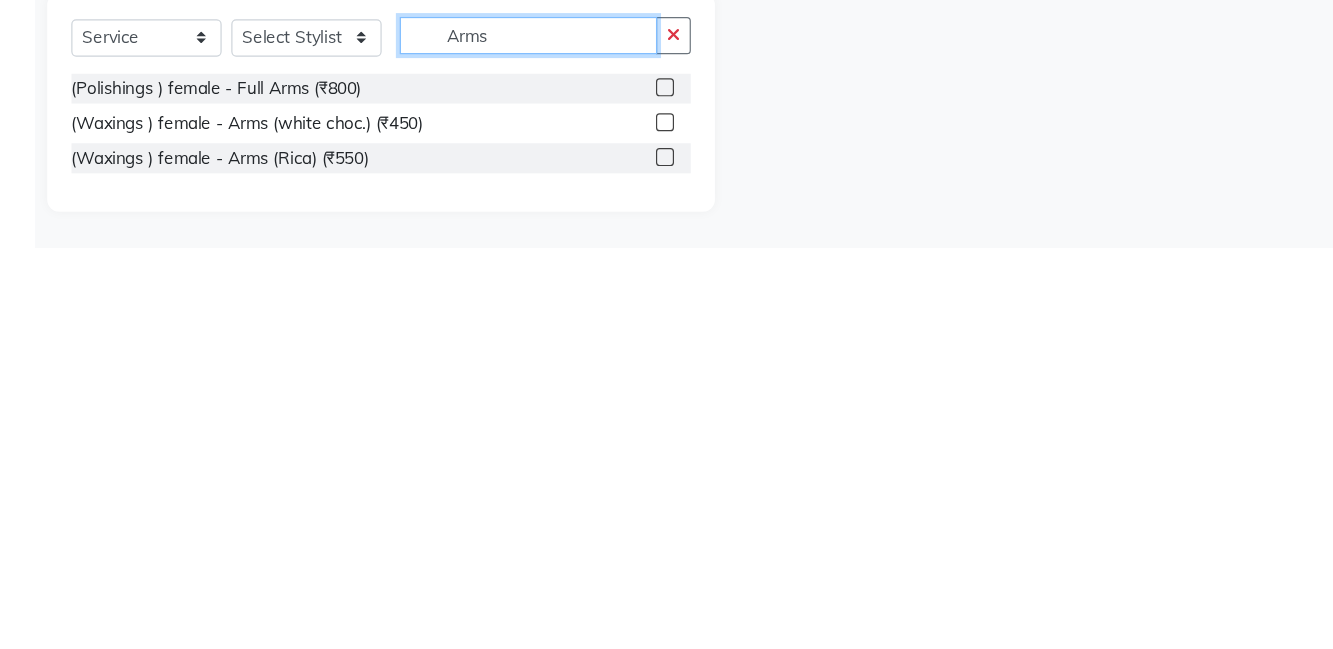 scroll, scrollTop: 48, scrollLeft: 0, axis: vertical 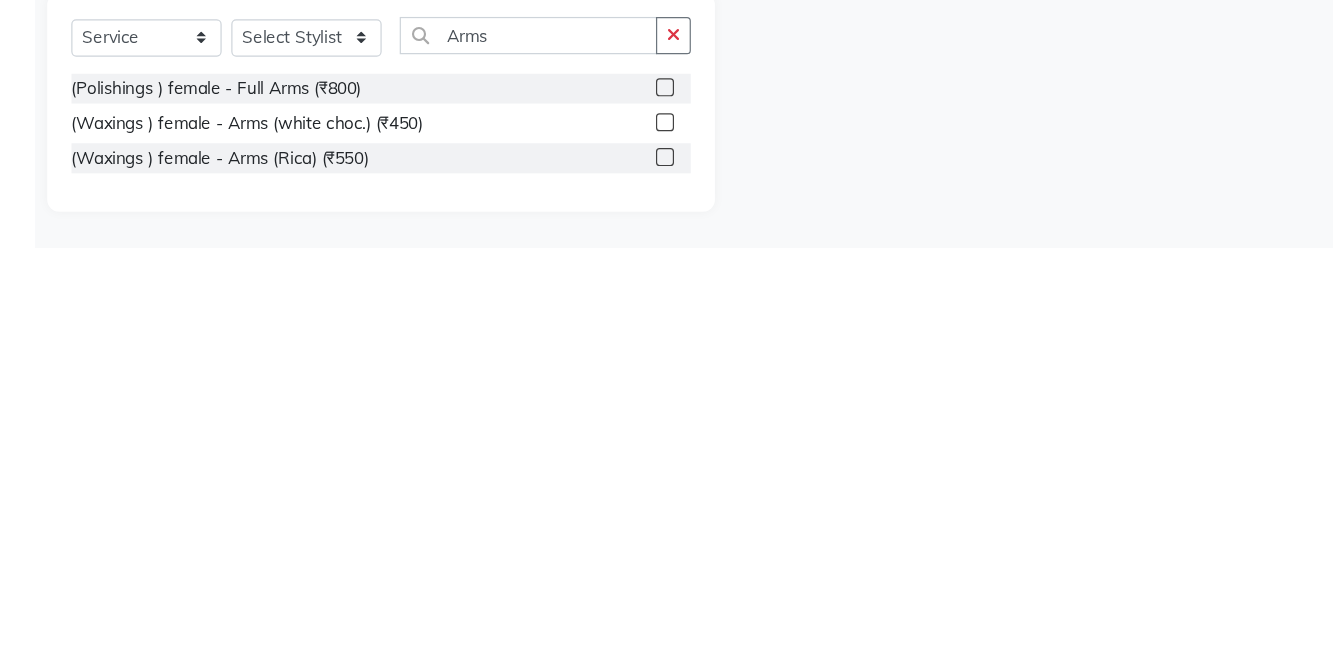 click 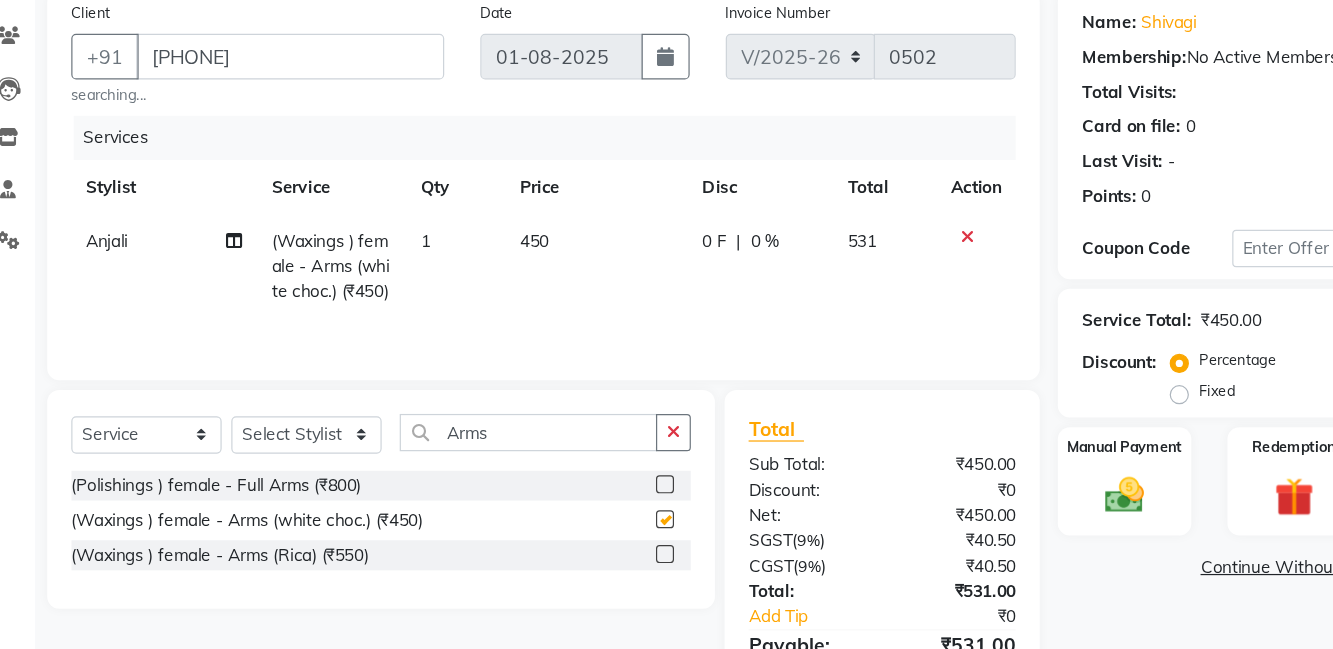 checkbox on "false" 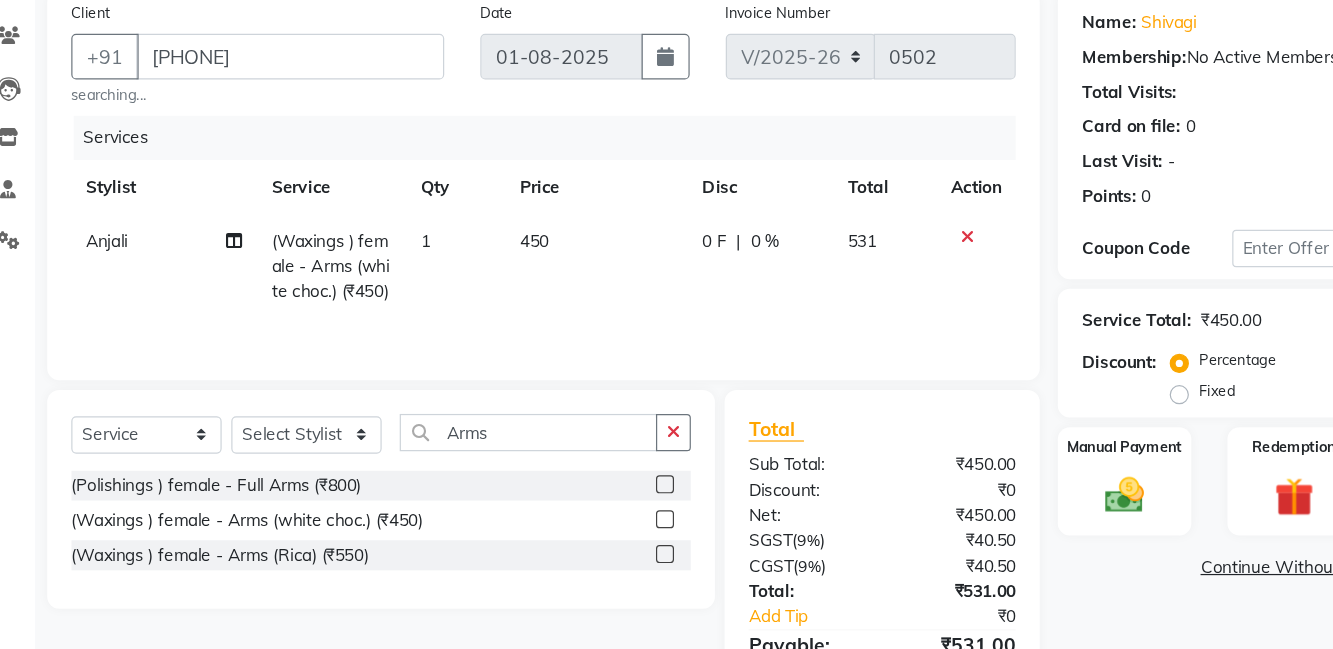click 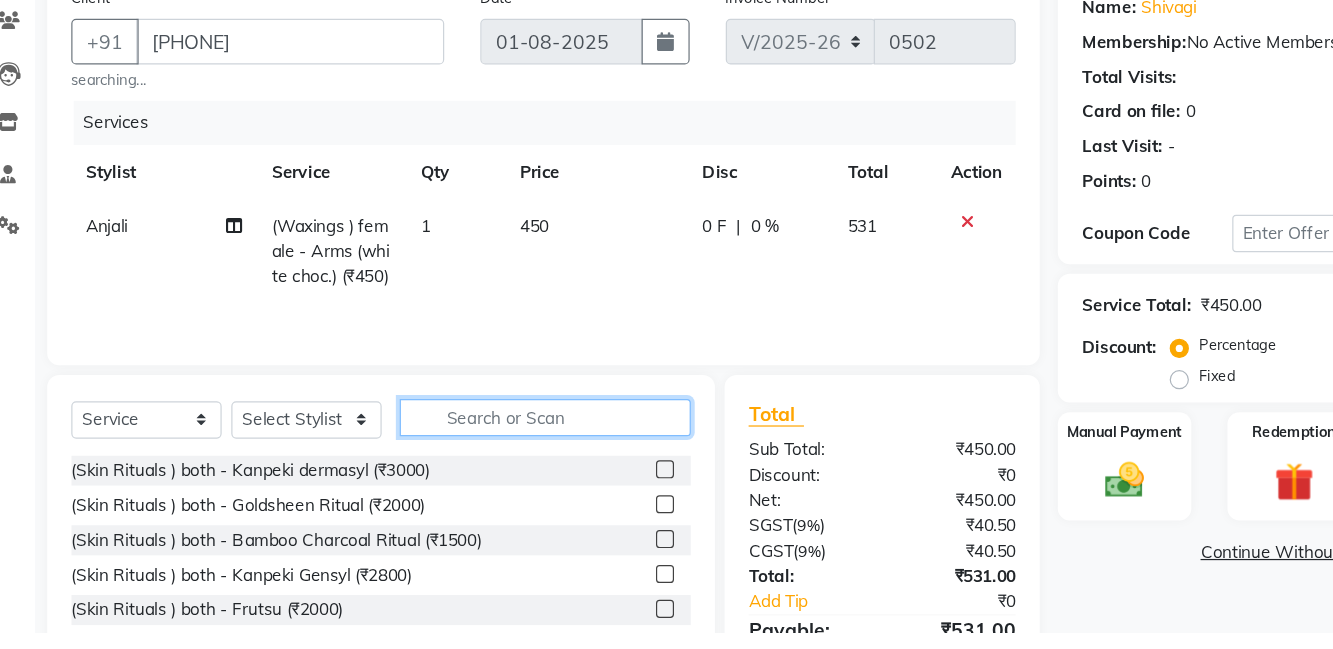 scroll, scrollTop: 47, scrollLeft: 0, axis: vertical 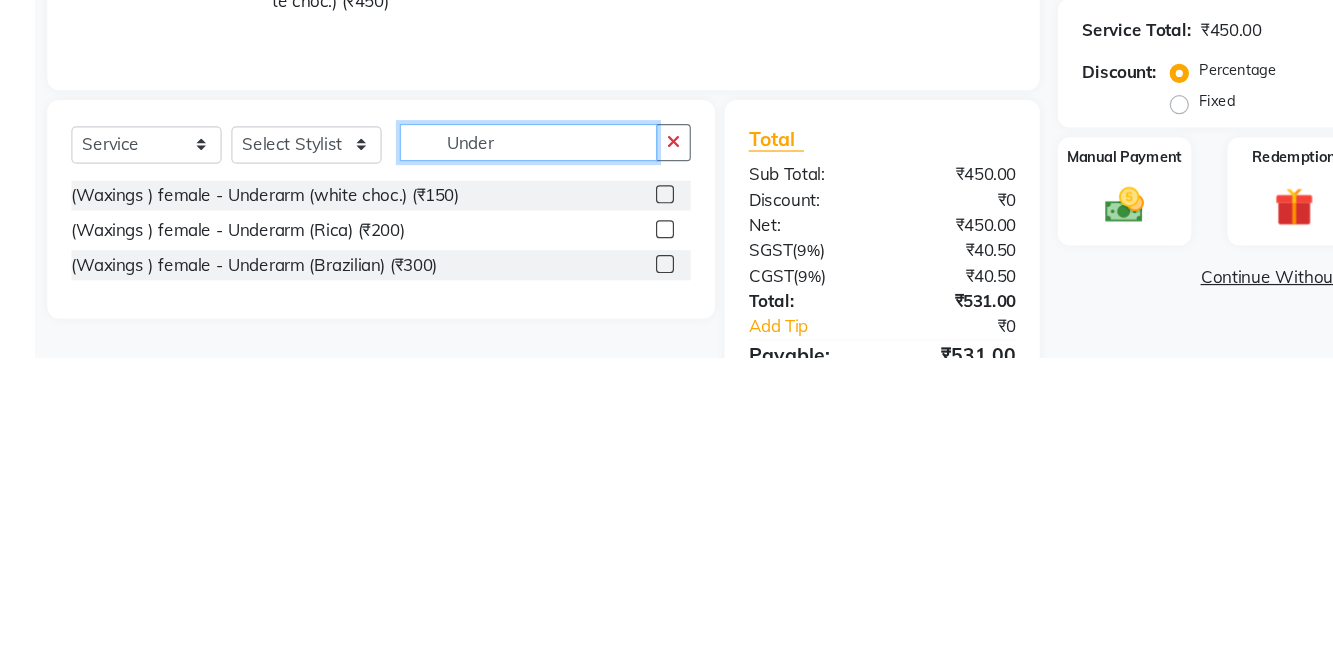 type on "Under" 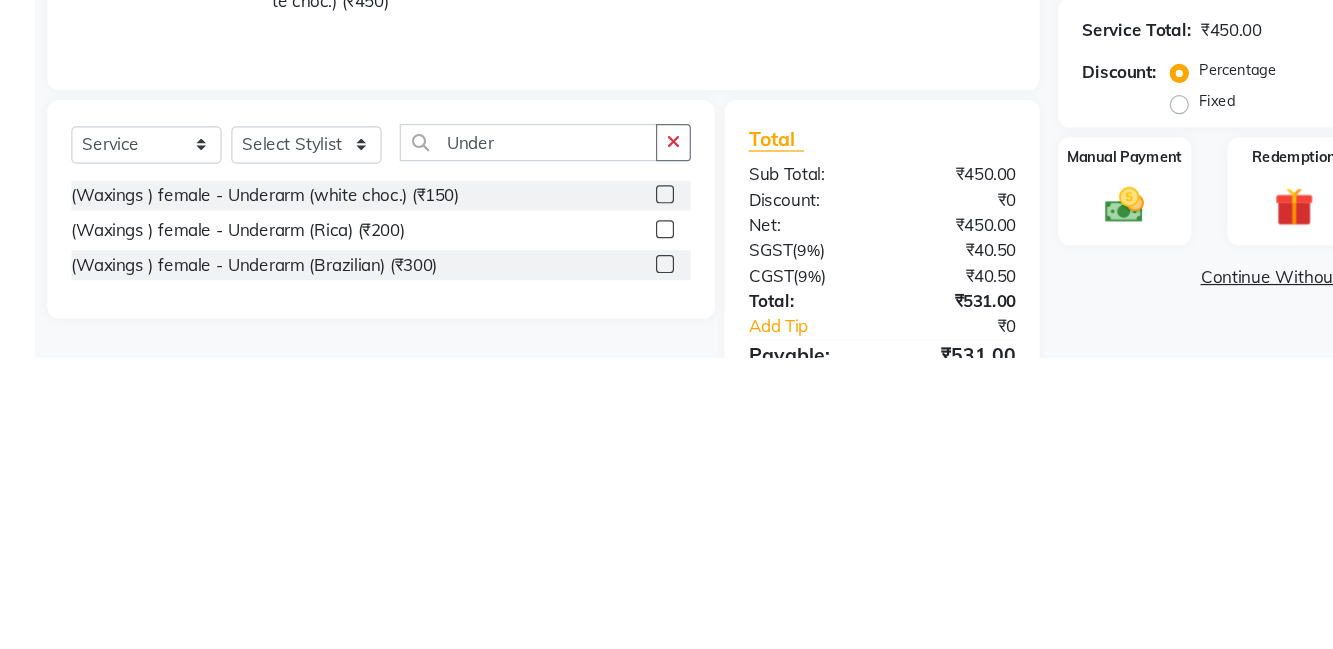click 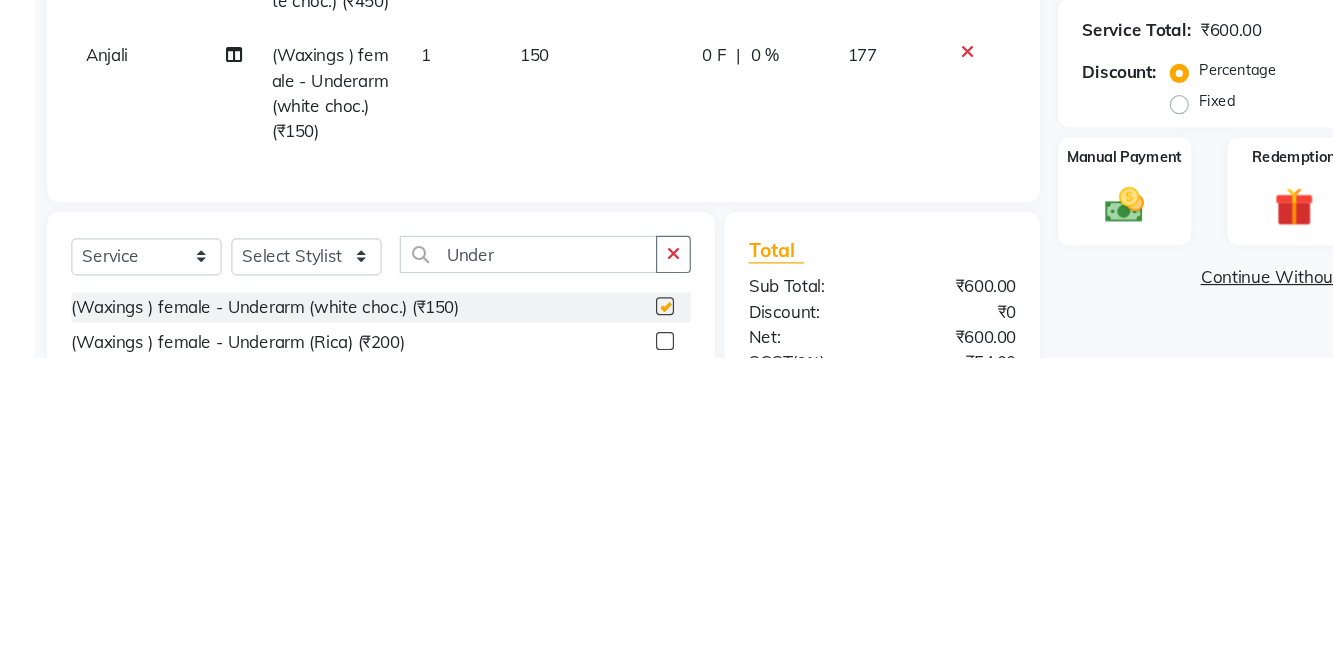 scroll, scrollTop: 47, scrollLeft: 0, axis: vertical 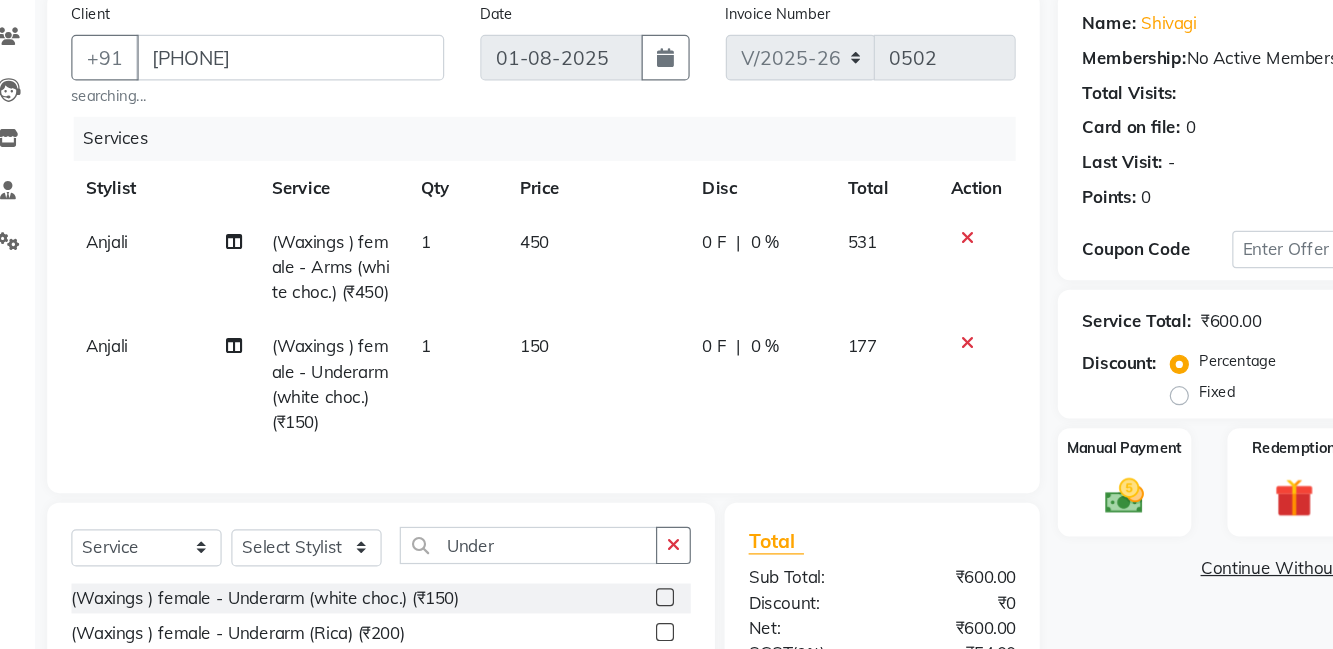 checkbox on "false" 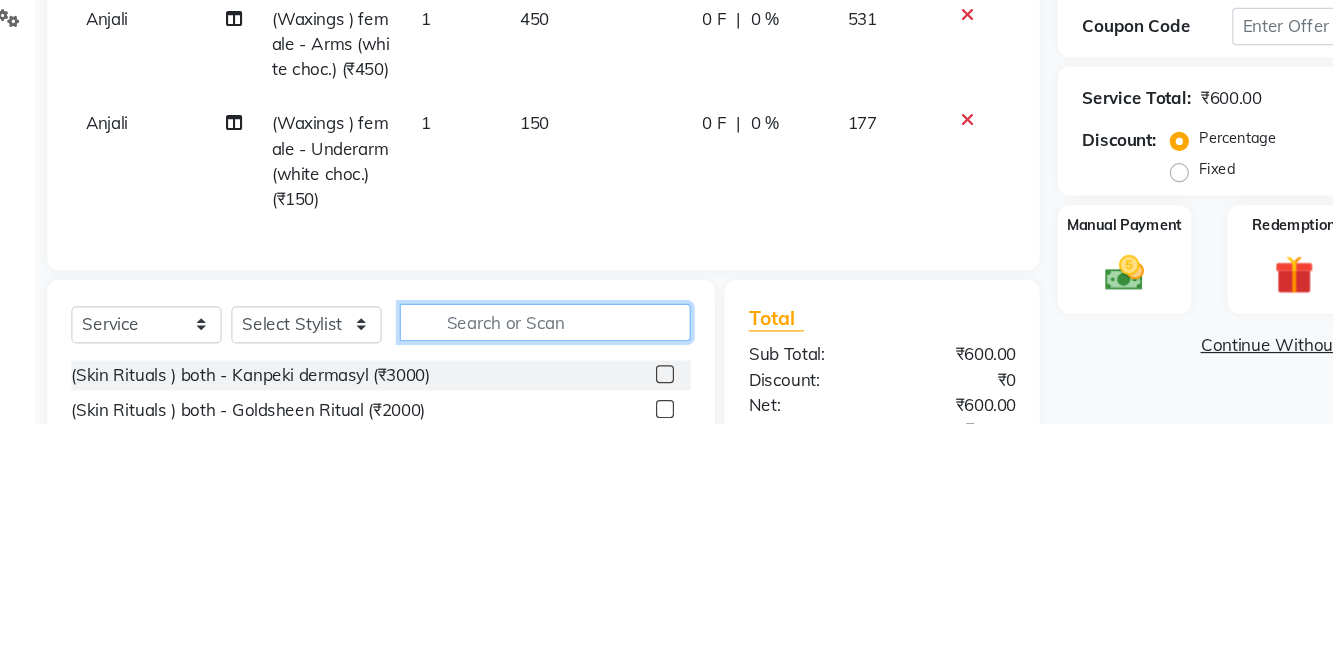 scroll, scrollTop: 104, scrollLeft: 0, axis: vertical 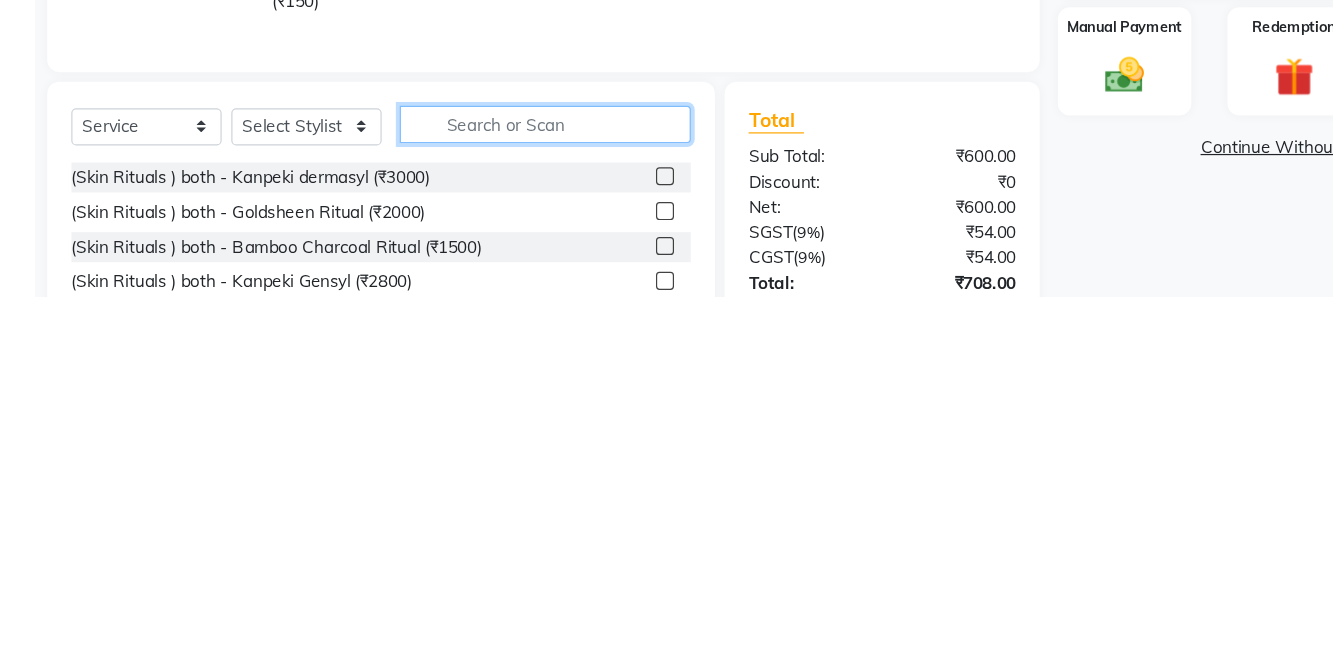 type on "O" 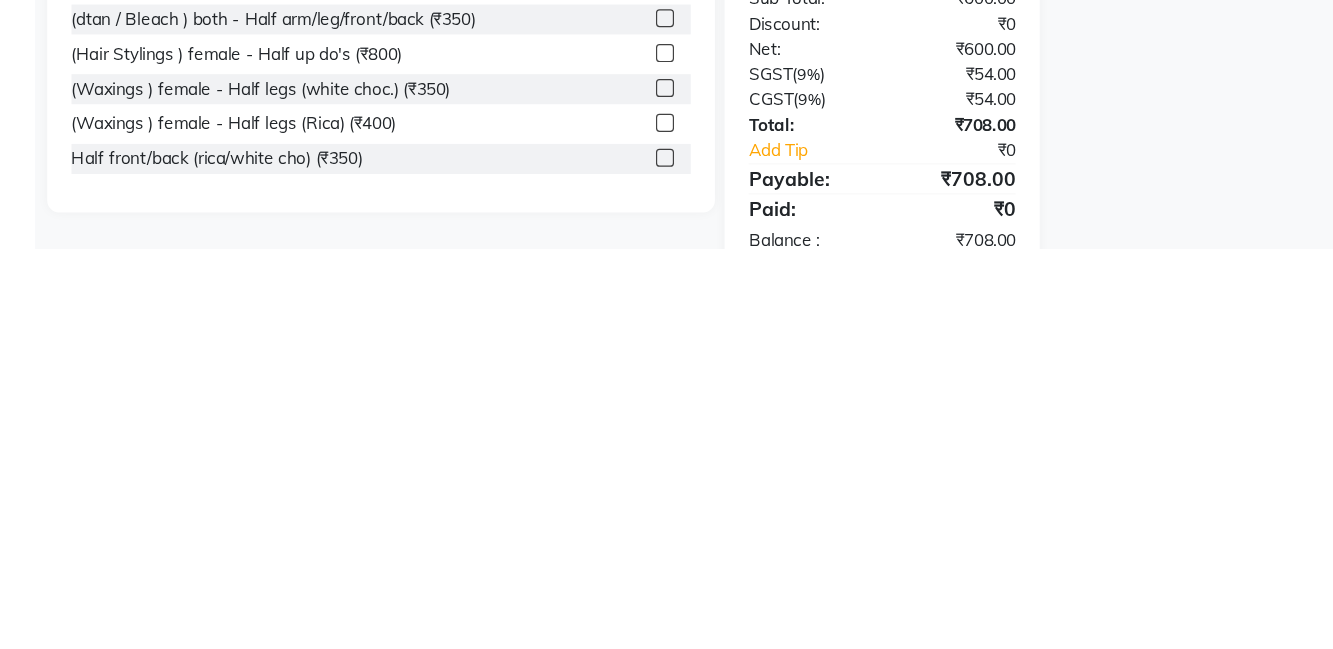 scroll, scrollTop: 196, scrollLeft: 0, axis: vertical 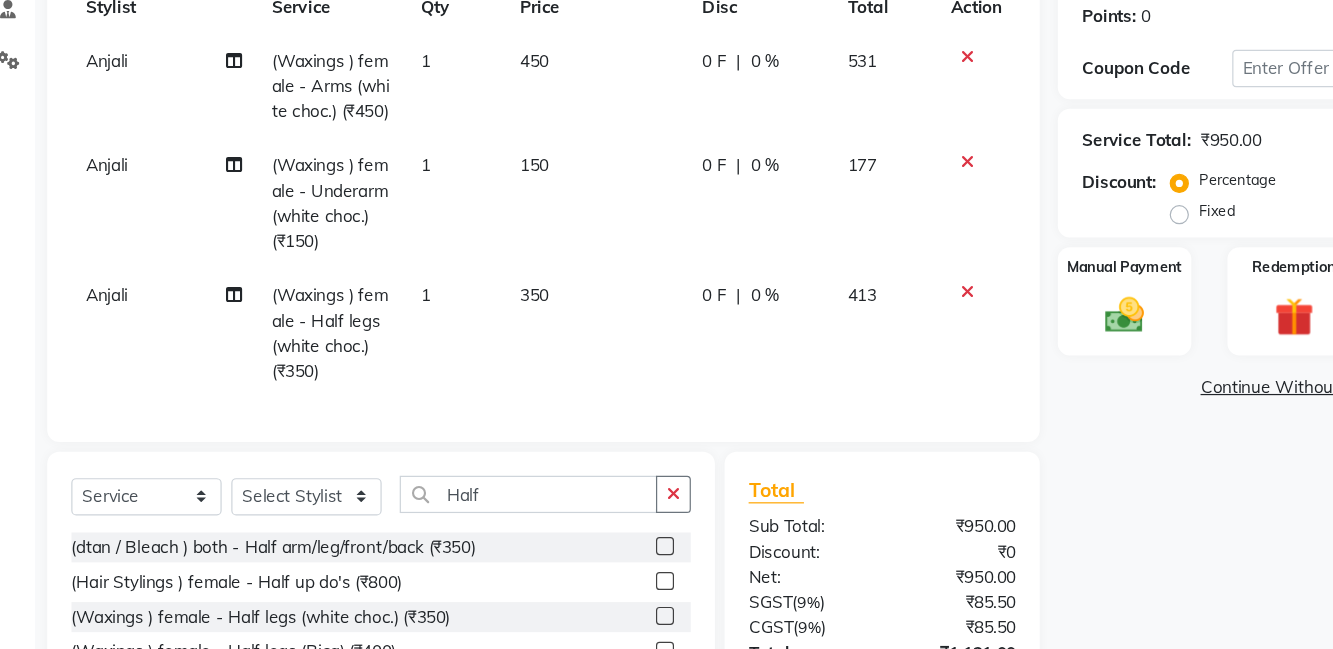 checkbox on "false" 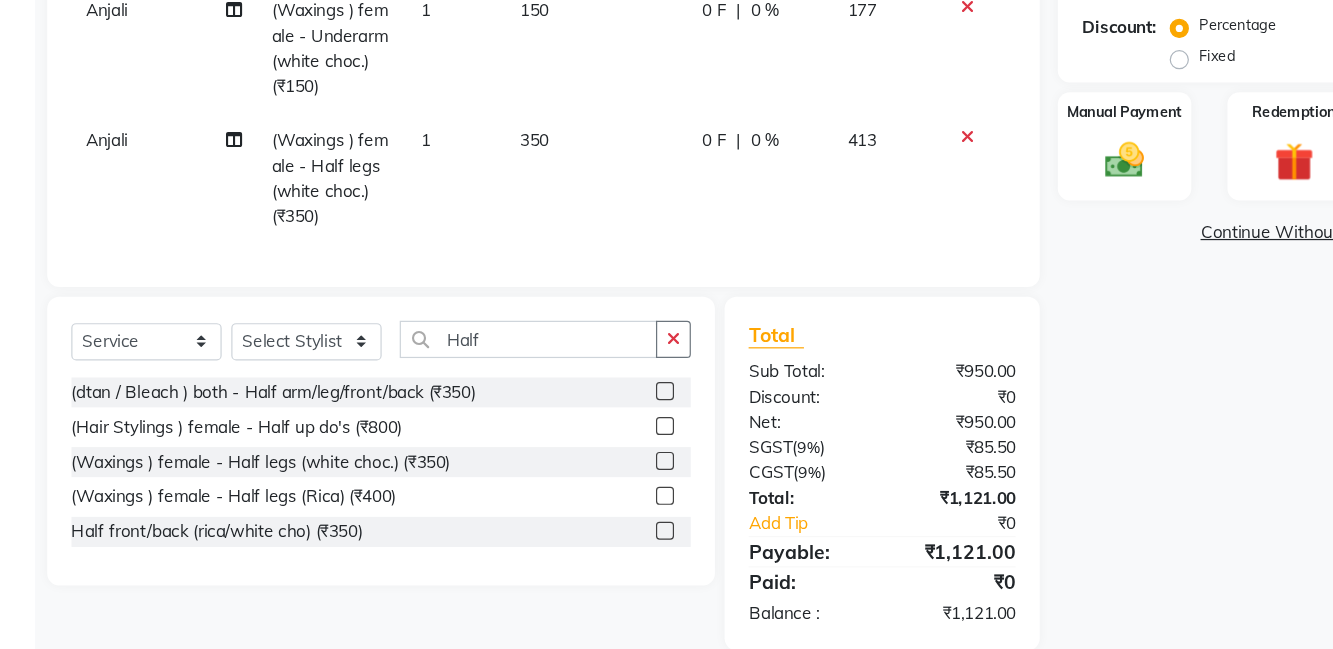 click 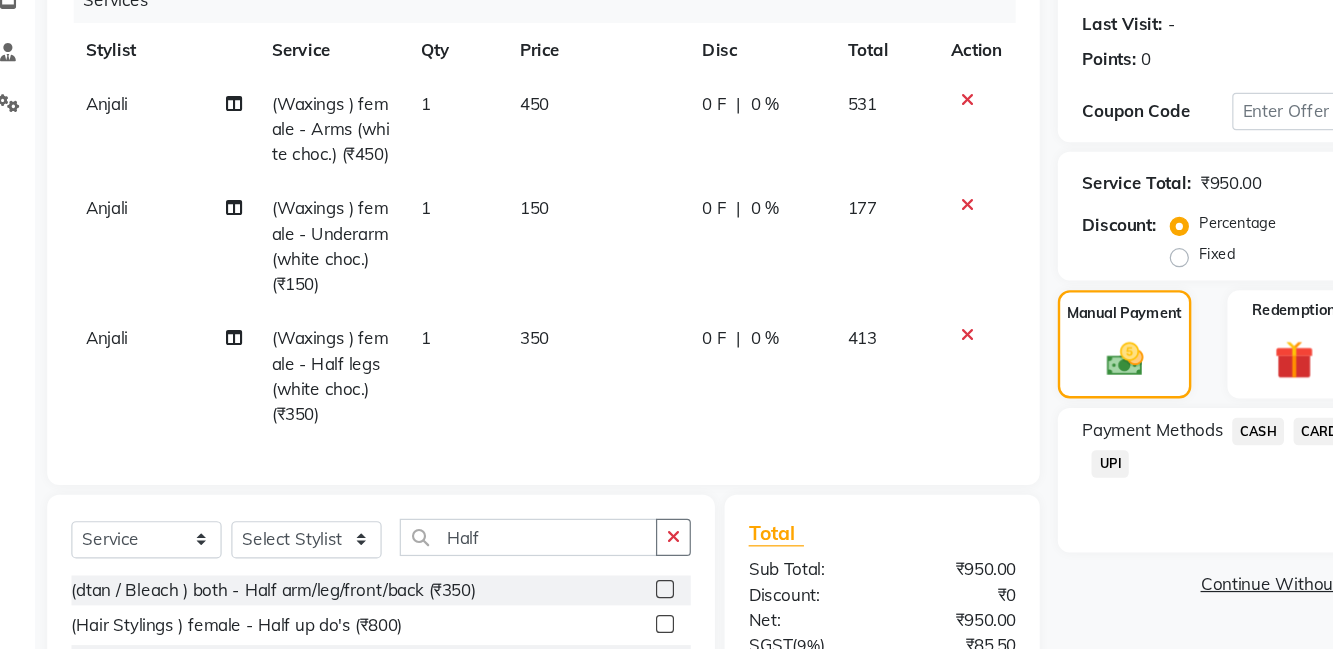scroll, scrollTop: 259, scrollLeft: 0, axis: vertical 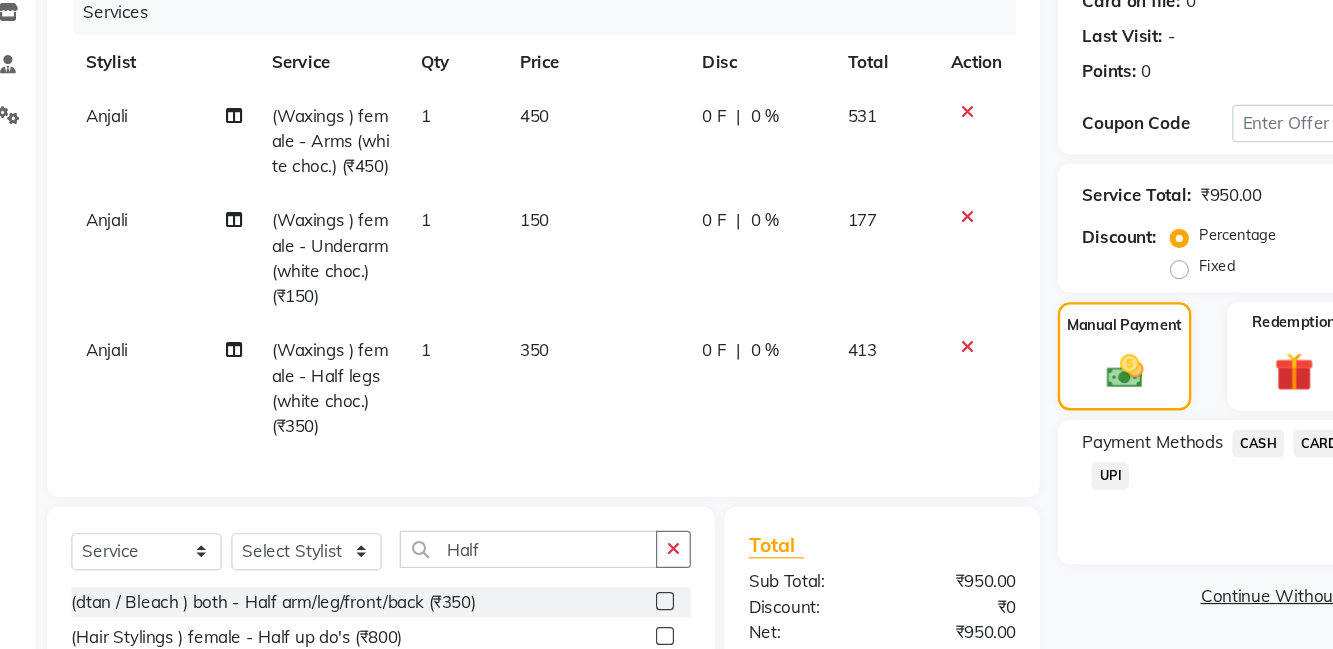 click on "Payment Methods  CASH   CARD   GPay   Pine Labs   UPI" 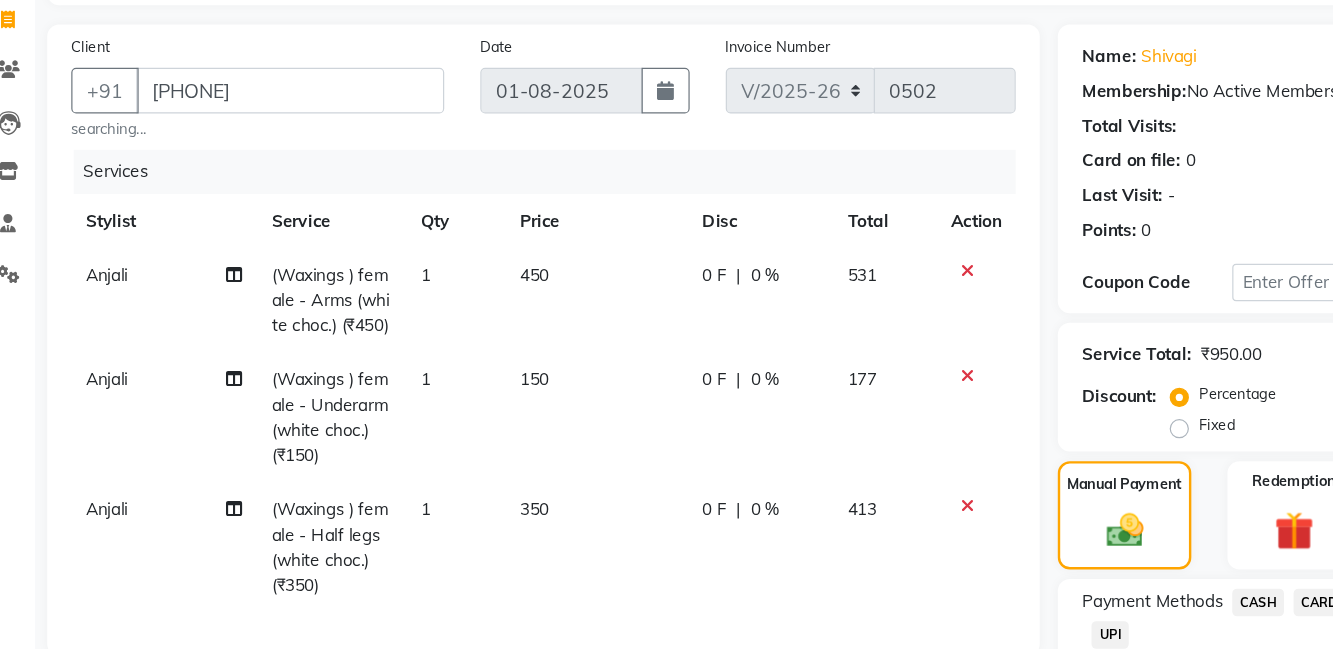scroll, scrollTop: 50, scrollLeft: 0, axis: vertical 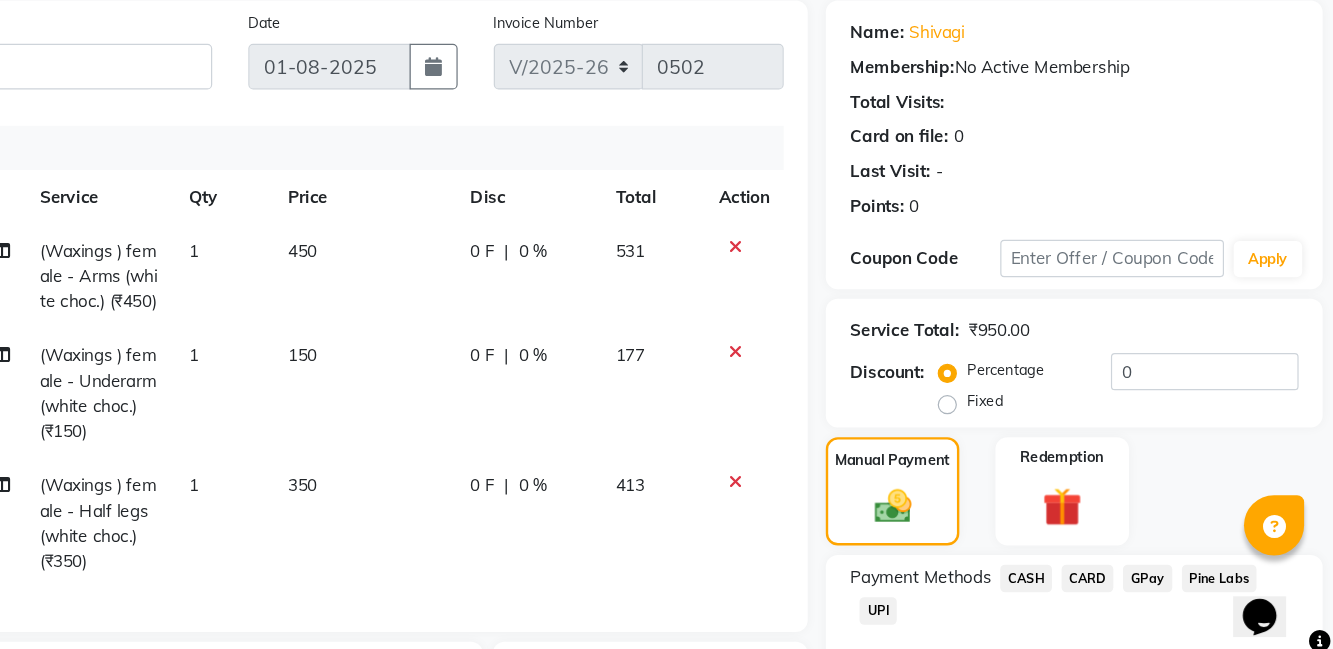 click on "UPI" 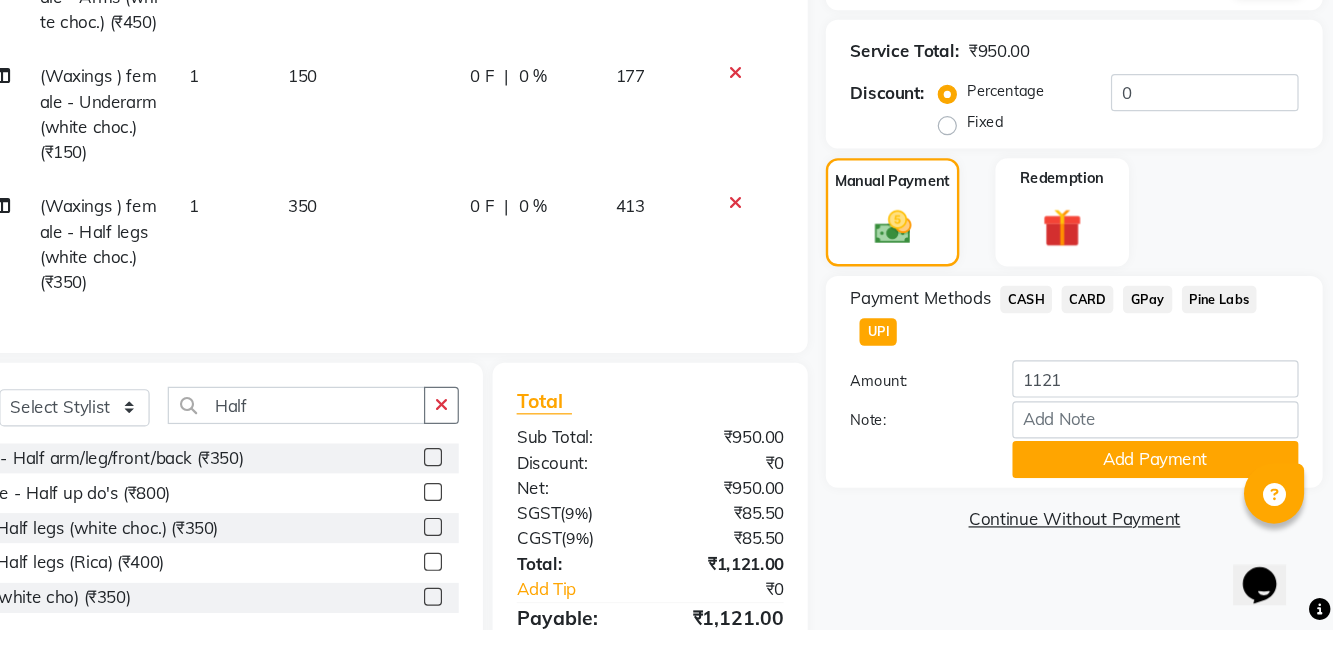 scroll, scrollTop: 257, scrollLeft: 0, axis: vertical 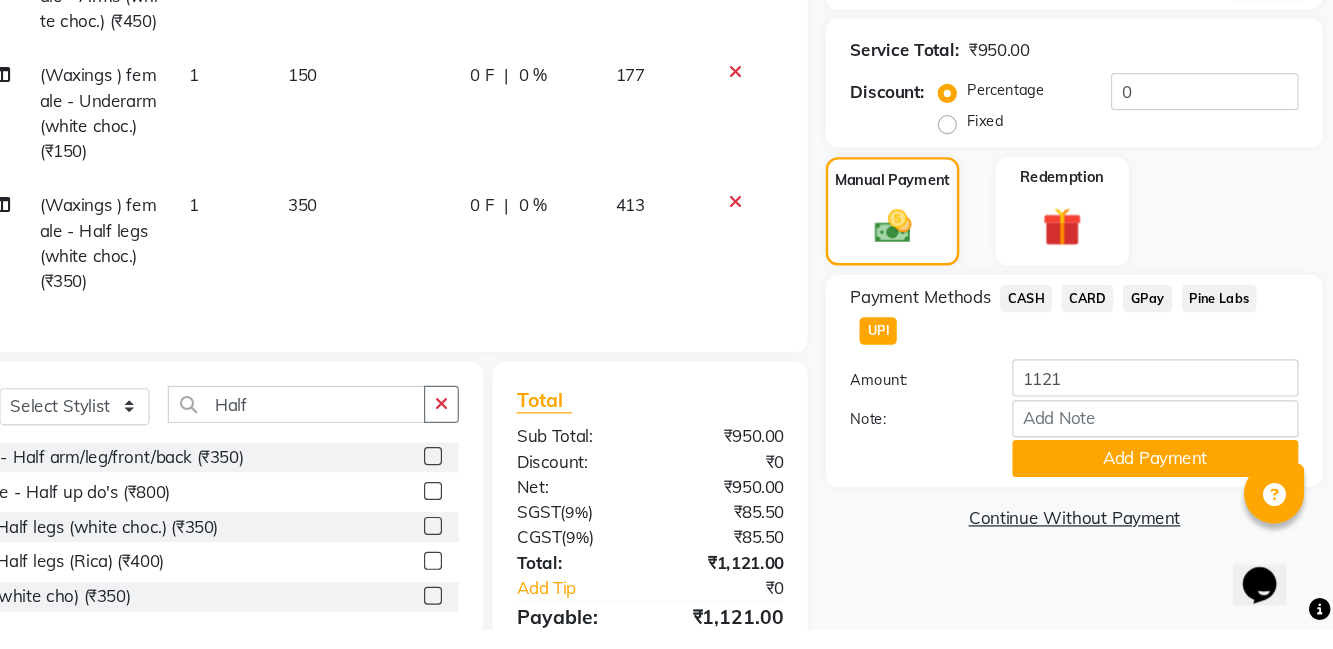 click on "Add Payment" 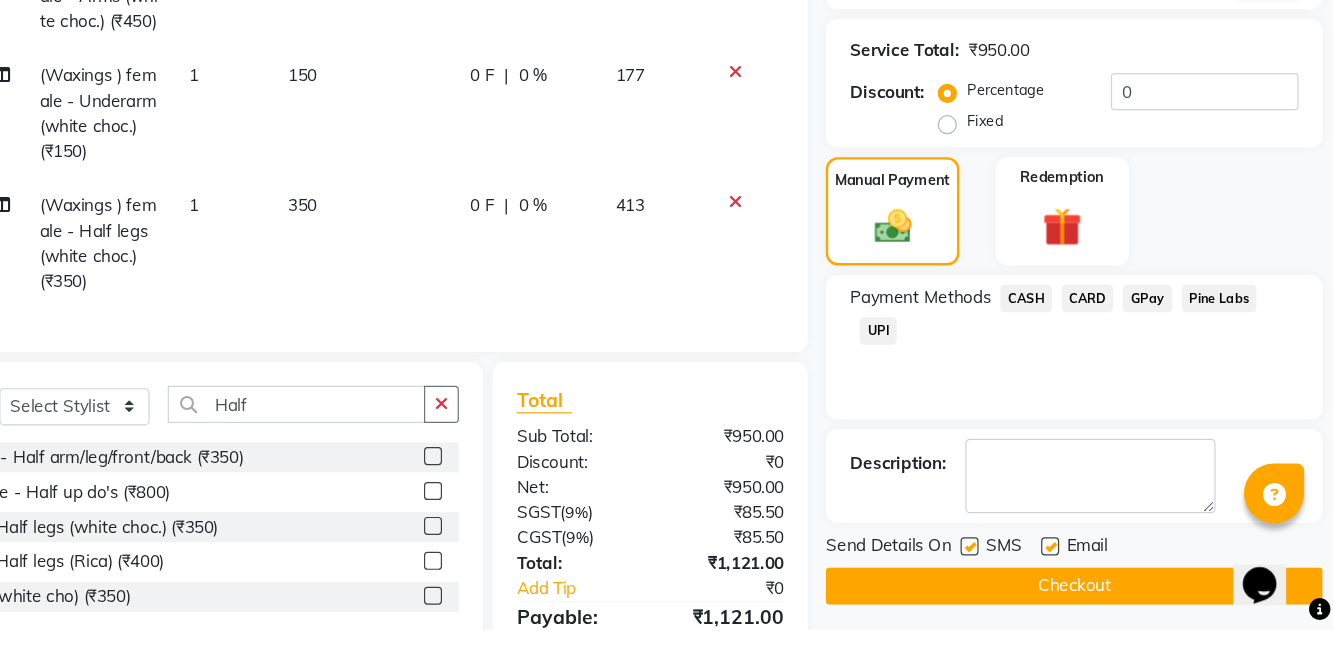 scroll, scrollTop: 256, scrollLeft: 0, axis: vertical 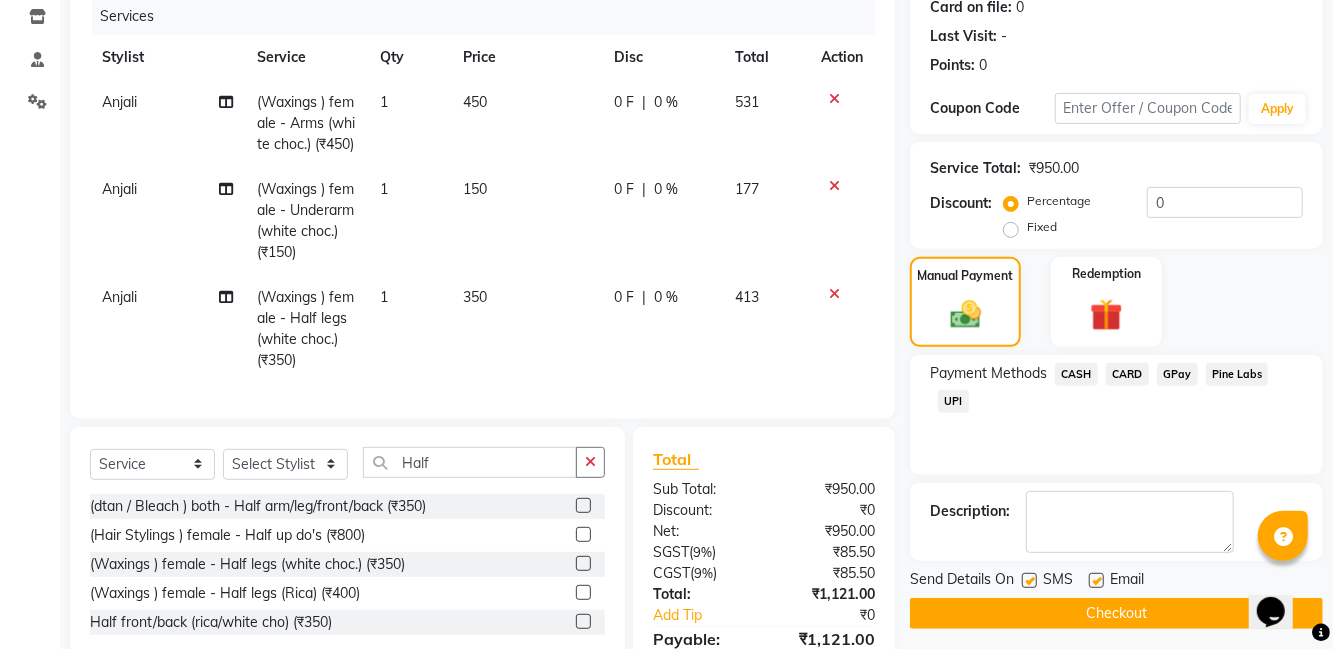 click on "Checkout" 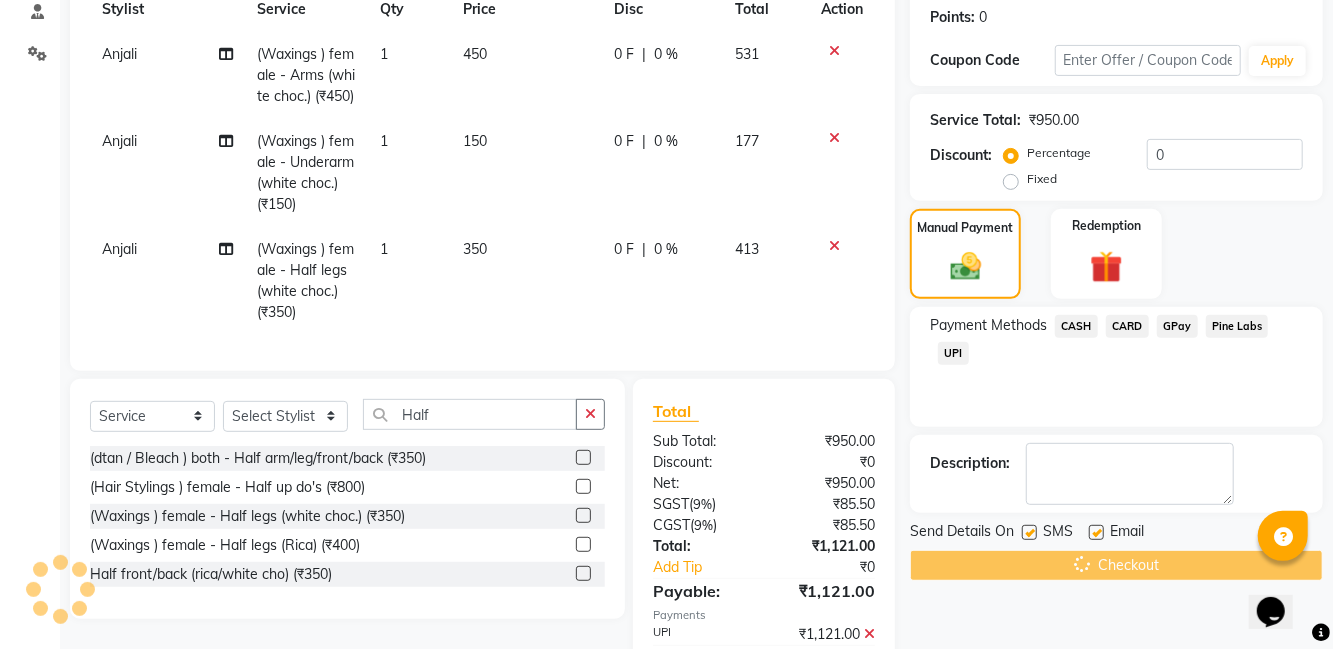 scroll, scrollTop: 323, scrollLeft: 0, axis: vertical 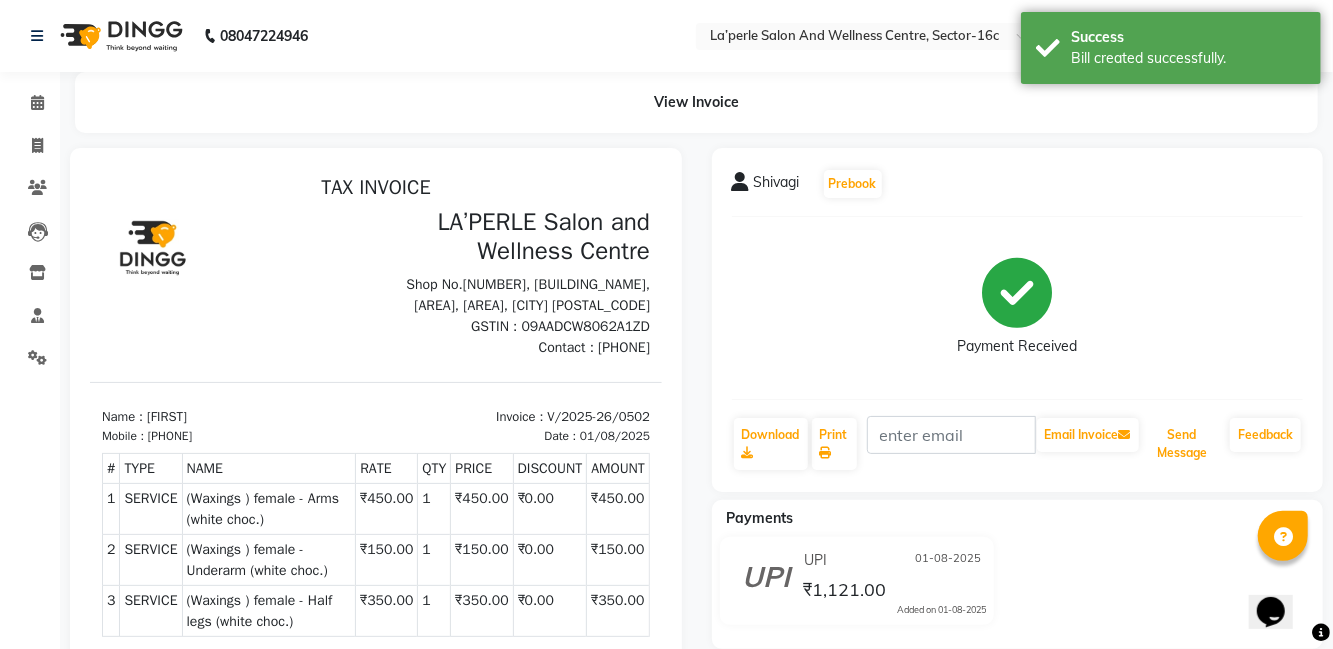click on "Send Message" 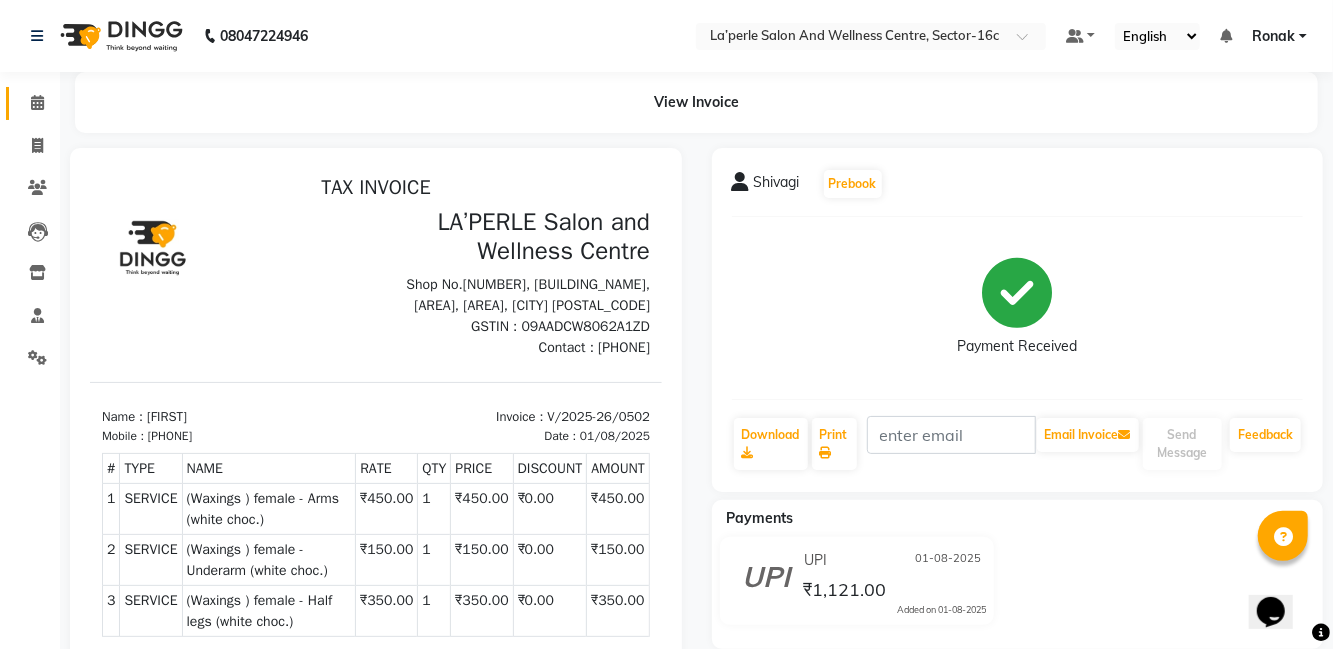 click 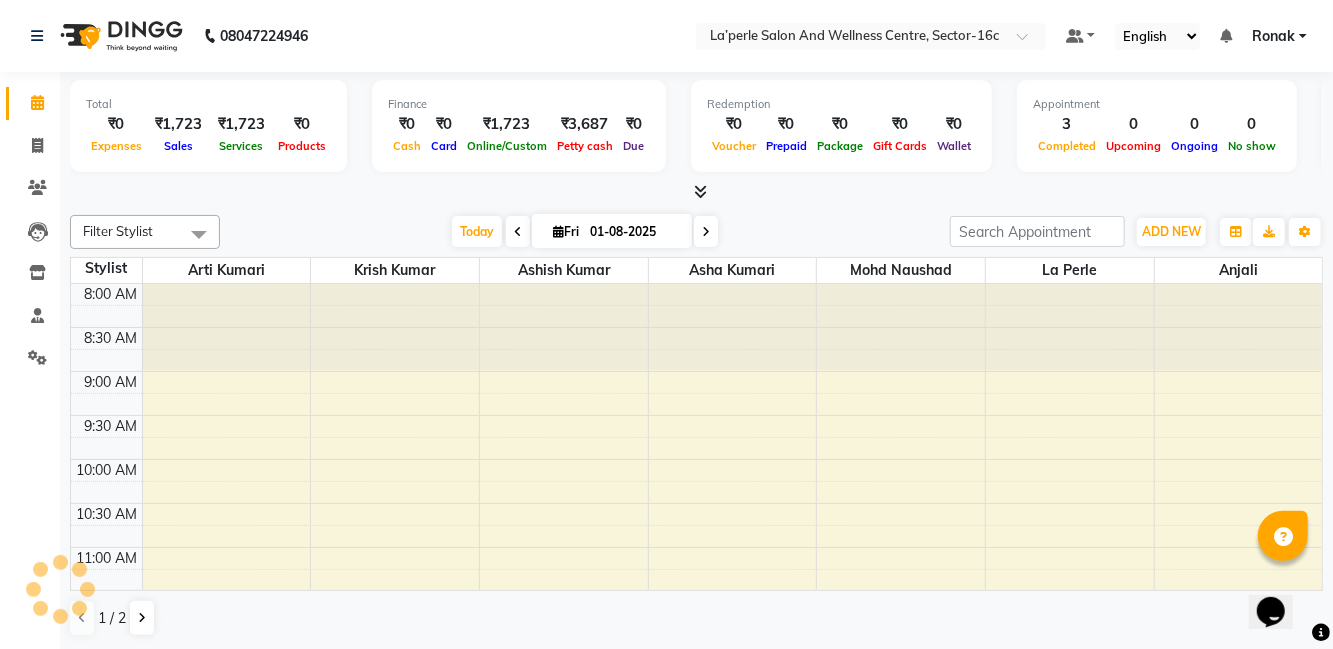 scroll, scrollTop: 0, scrollLeft: 0, axis: both 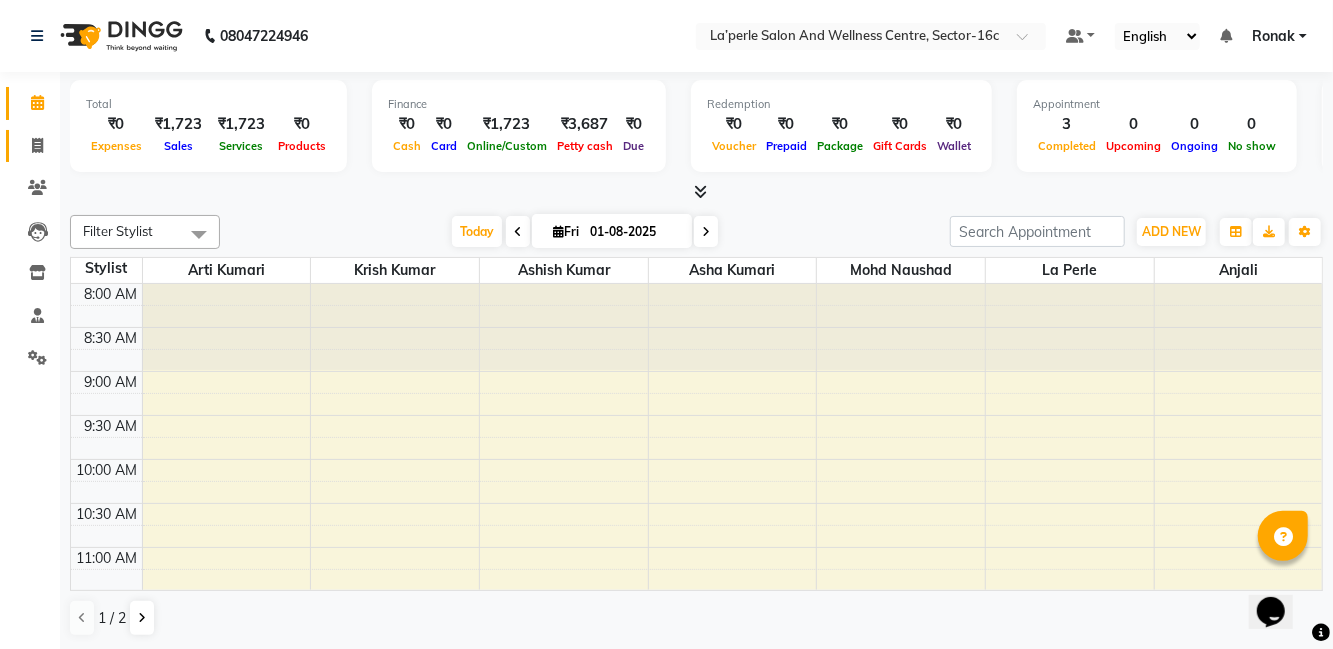 click 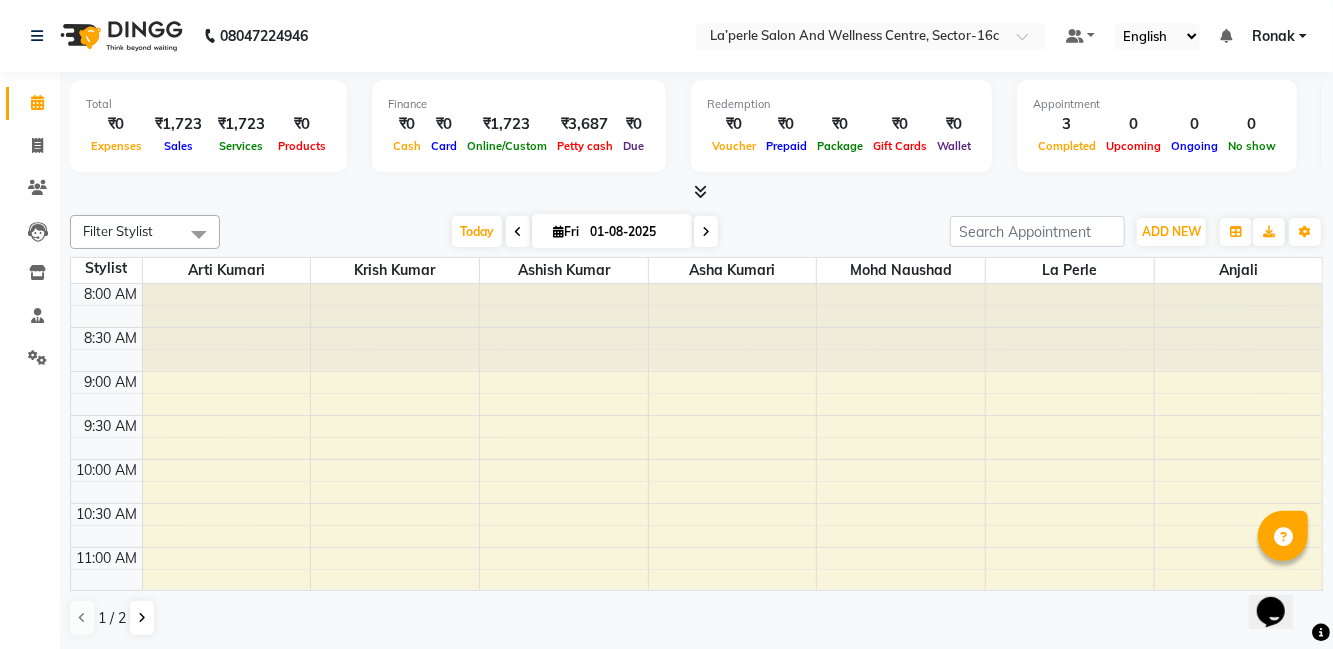 select on "service" 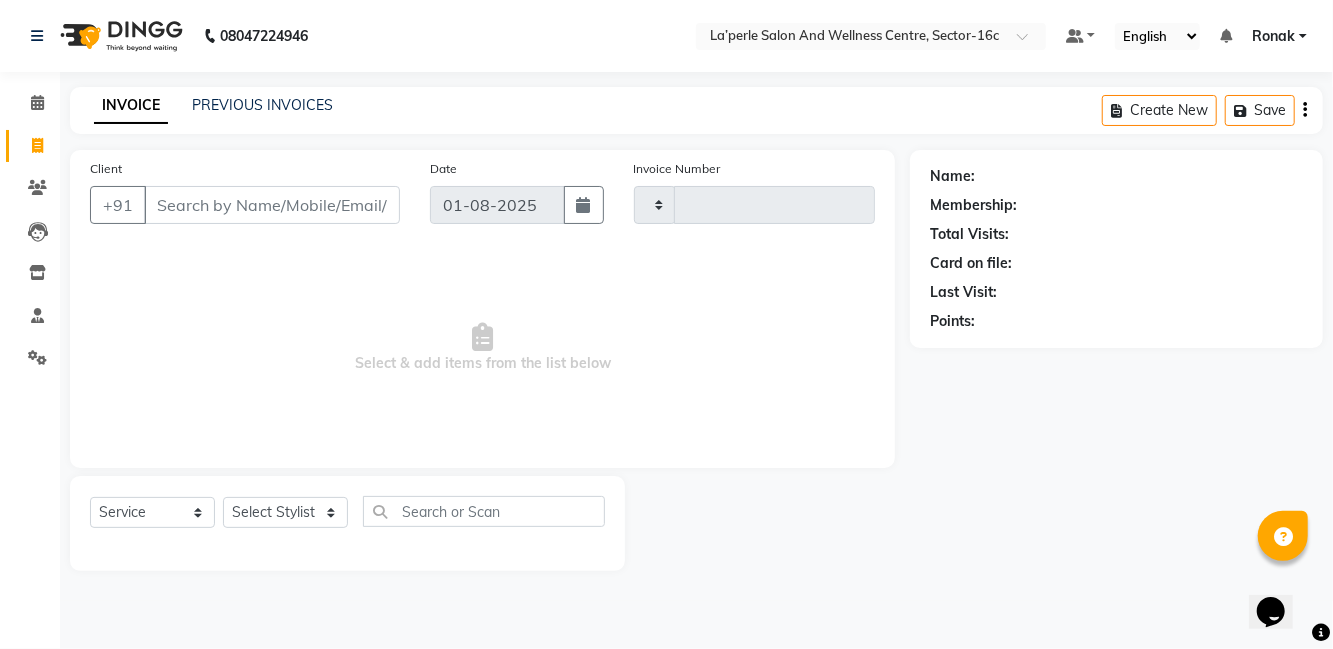 type on "0503" 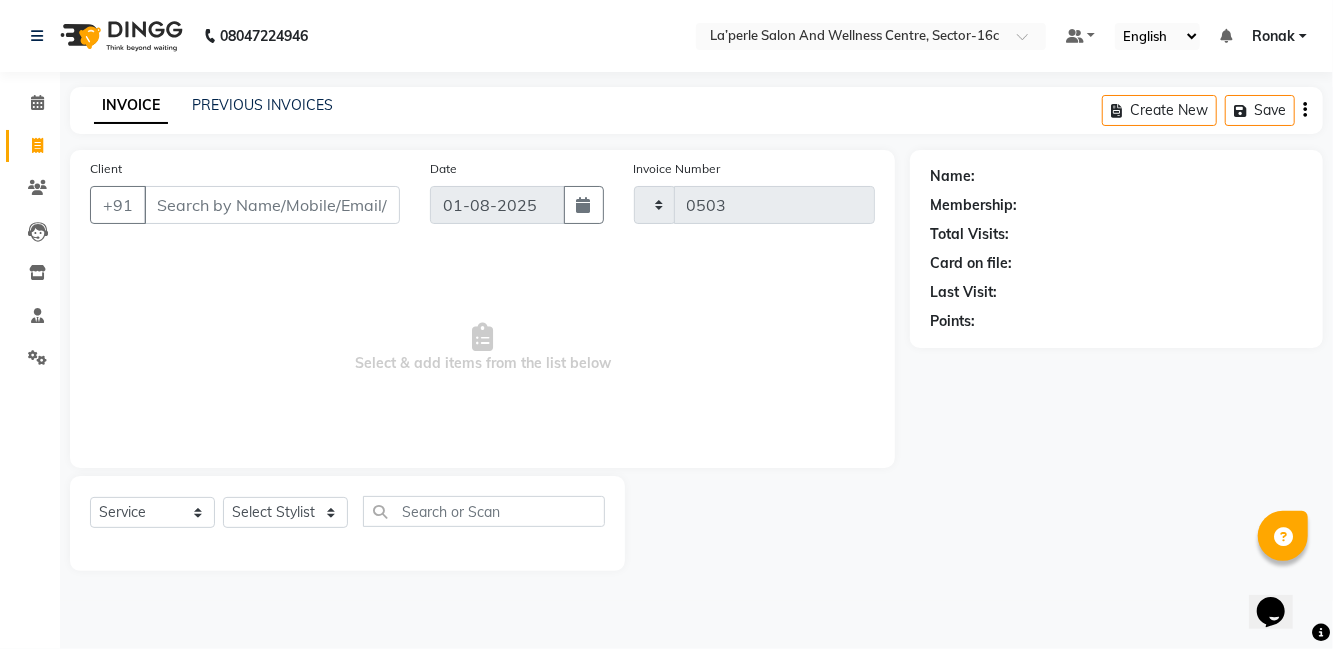 select on "8341" 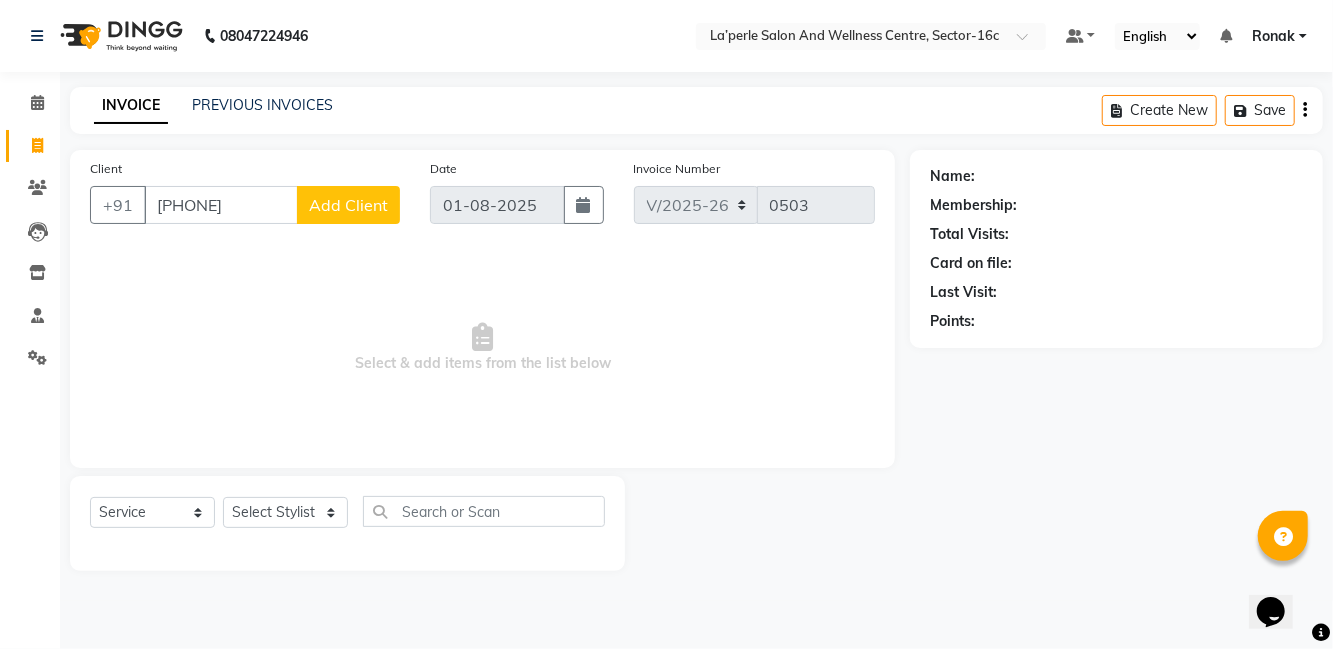 type on "[PHONE]" 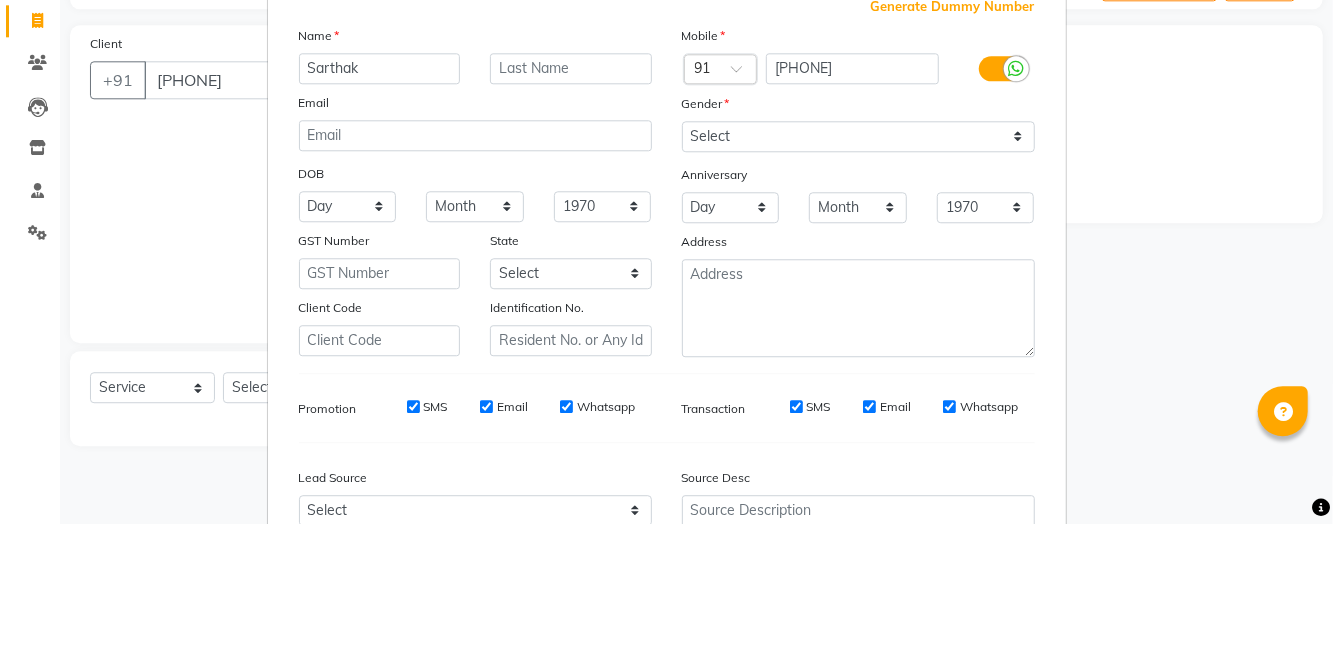 type on "Sarthak" 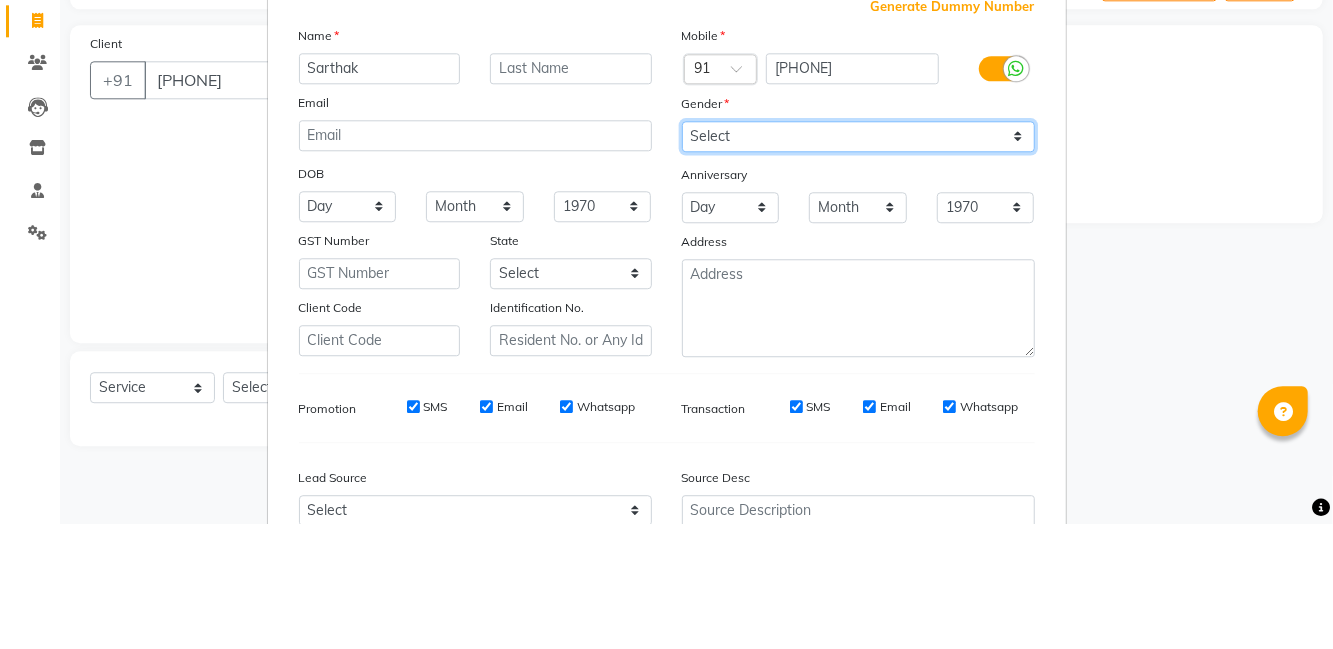 click on "Select Male Female Other Prefer Not To Say" at bounding box center [858, 261] 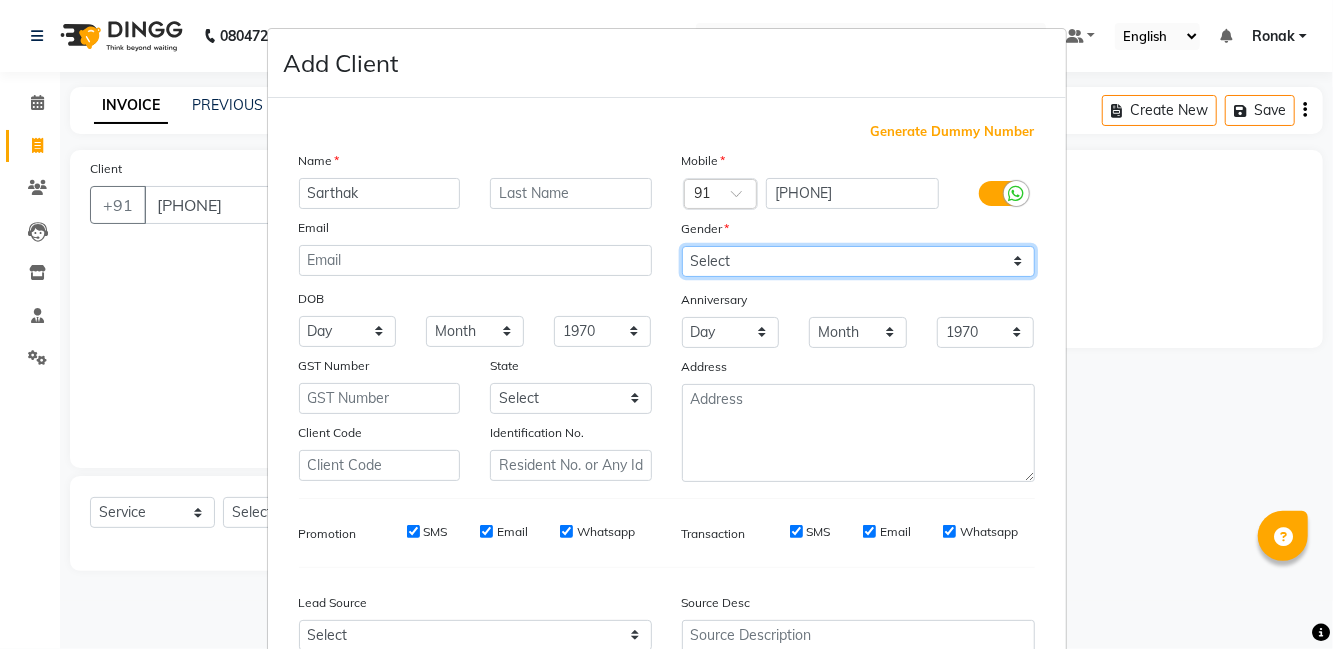 select on "female" 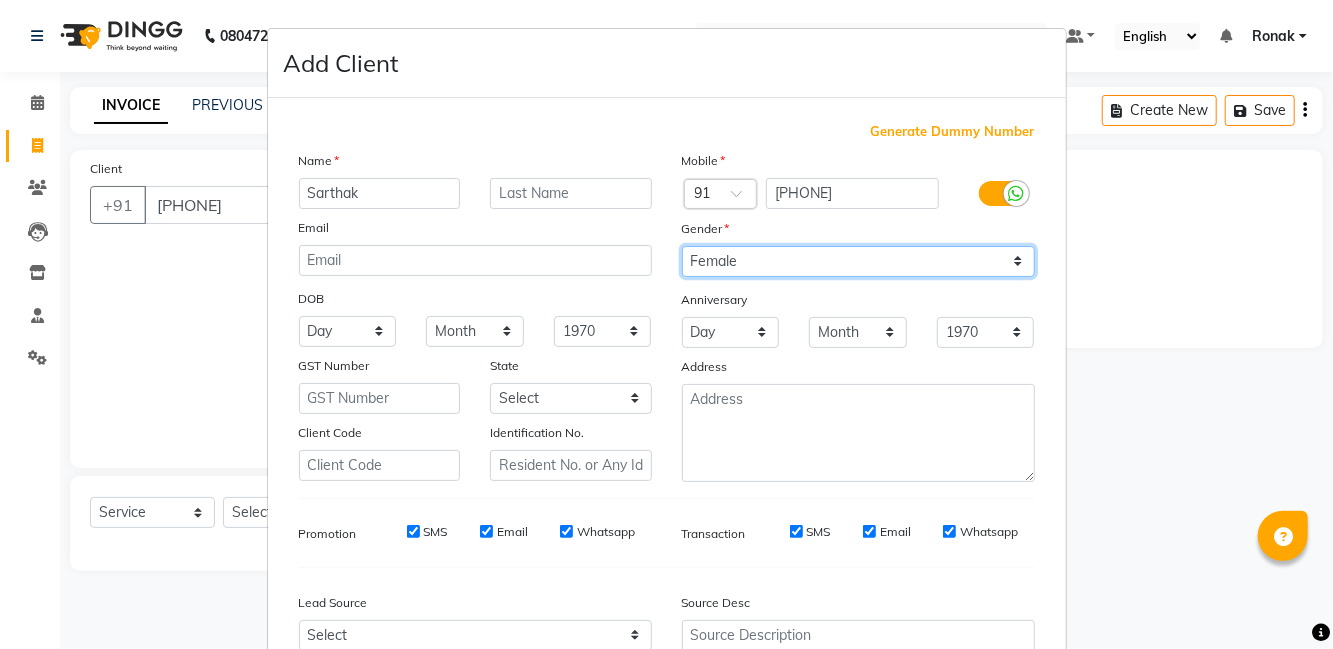 scroll, scrollTop: 94, scrollLeft: 0, axis: vertical 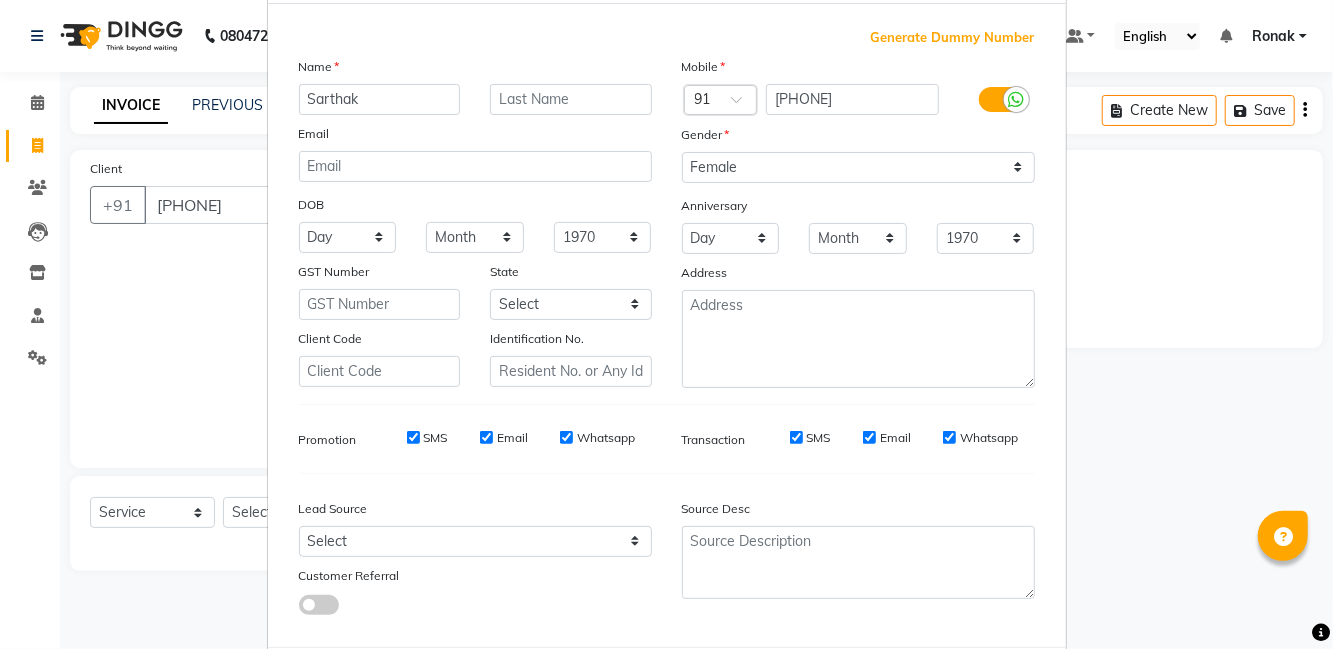 click on "Add" at bounding box center (933, 687) 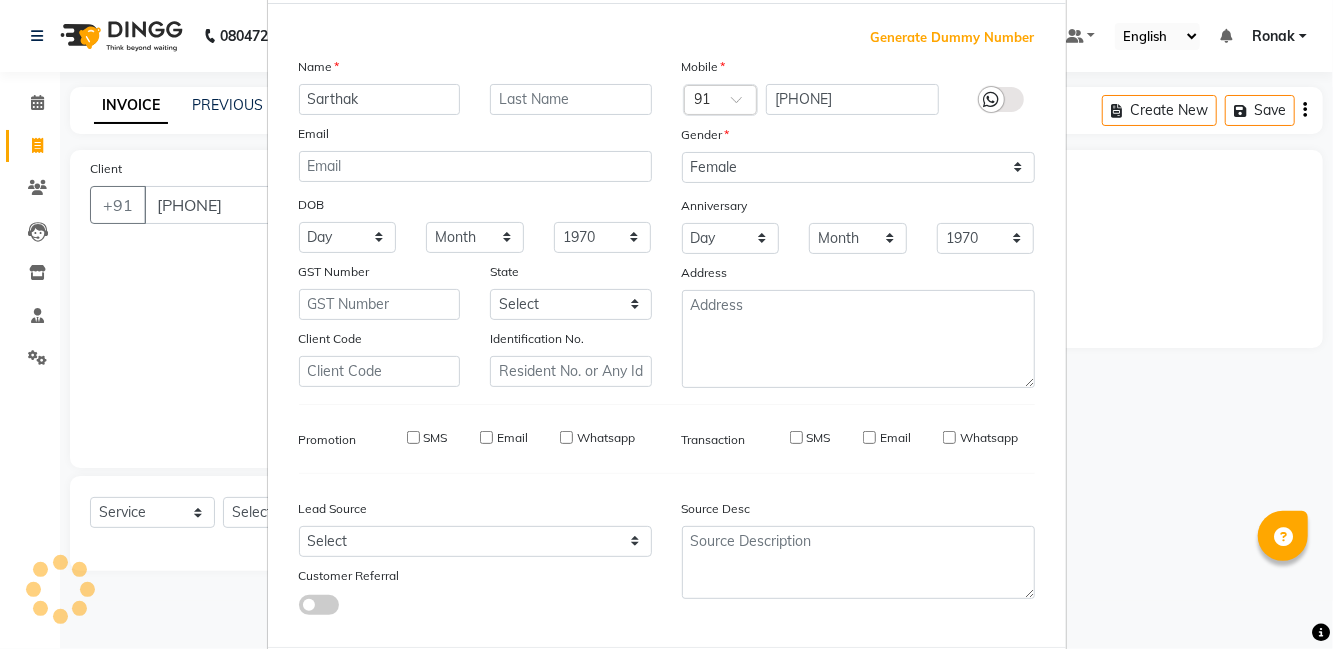 type 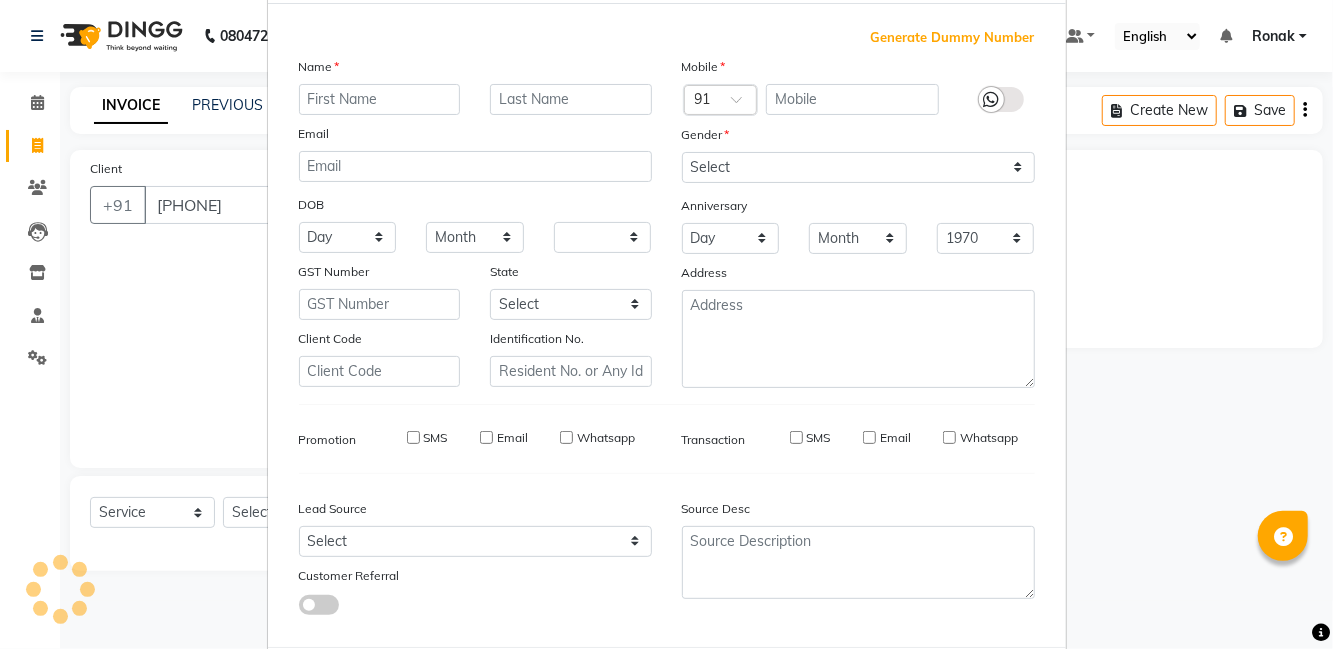 select 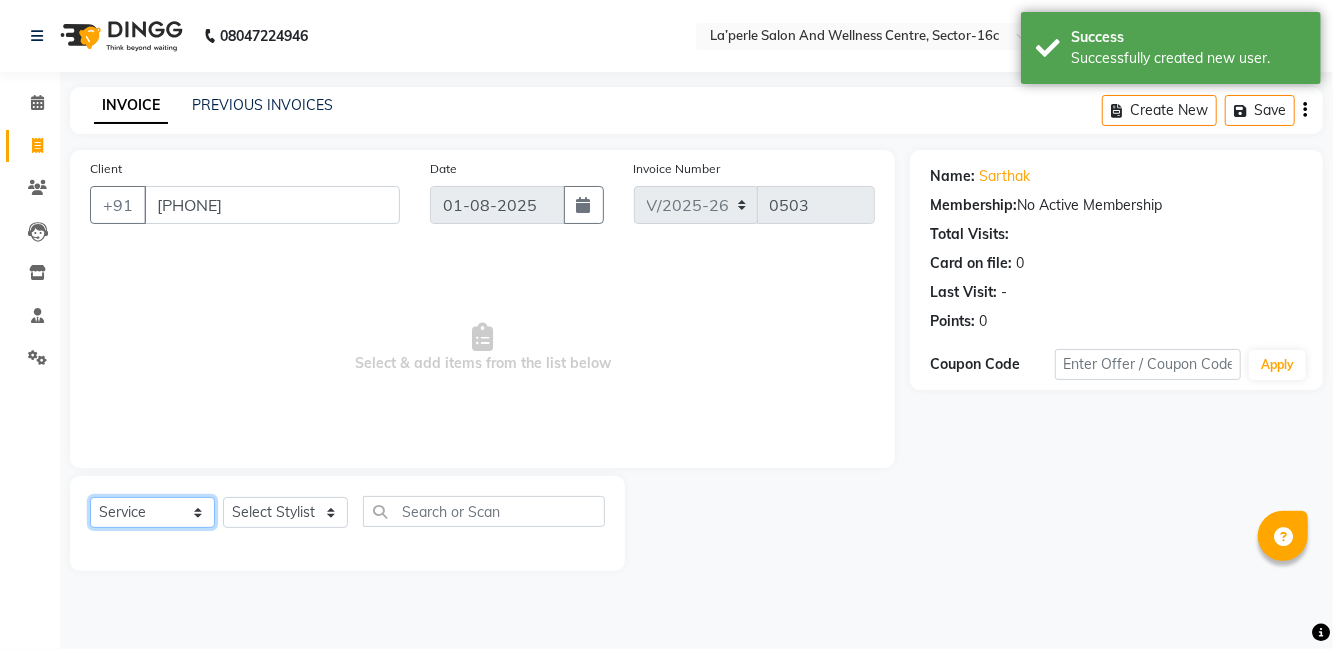 click on "Select  Service  Product  Membership  Package Voucher Prepaid Gift Card" 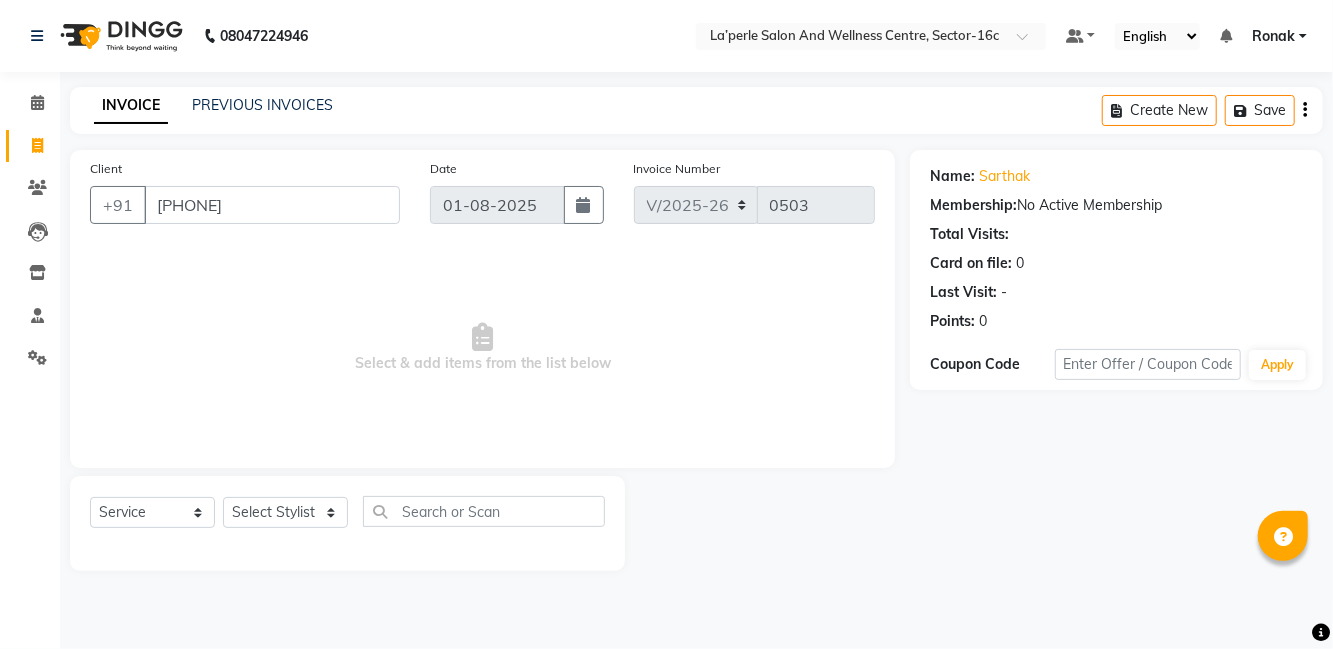 click on "Sarthak" 